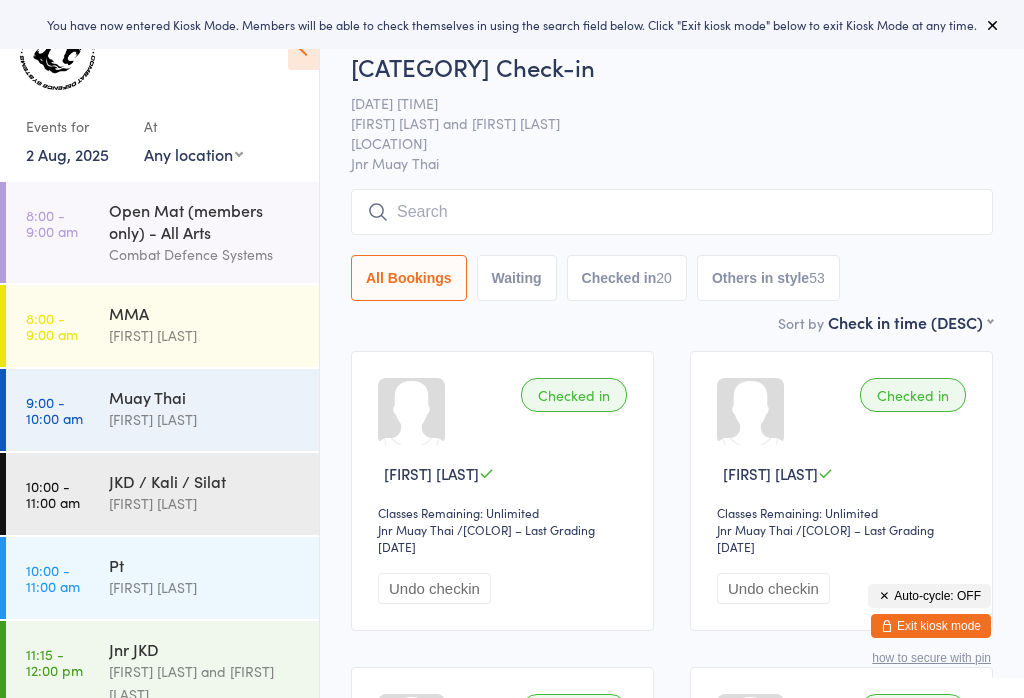 scroll, scrollTop: 0, scrollLeft: 0, axis: both 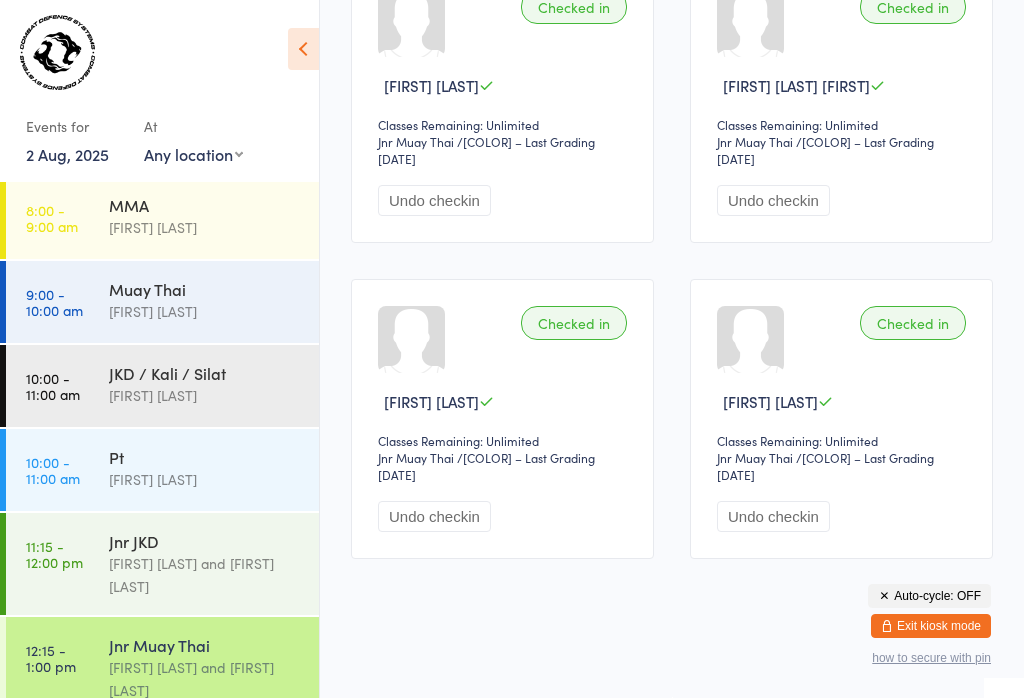 click on "2 Aug, 2025" at bounding box center (67, 154) 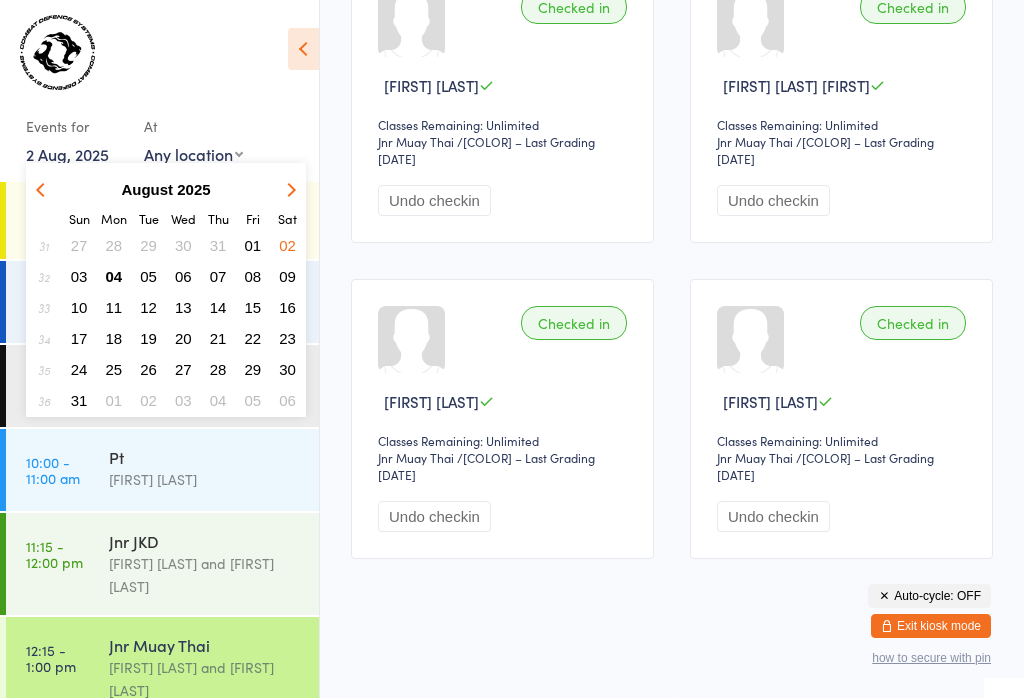 click on "04" at bounding box center (114, 276) 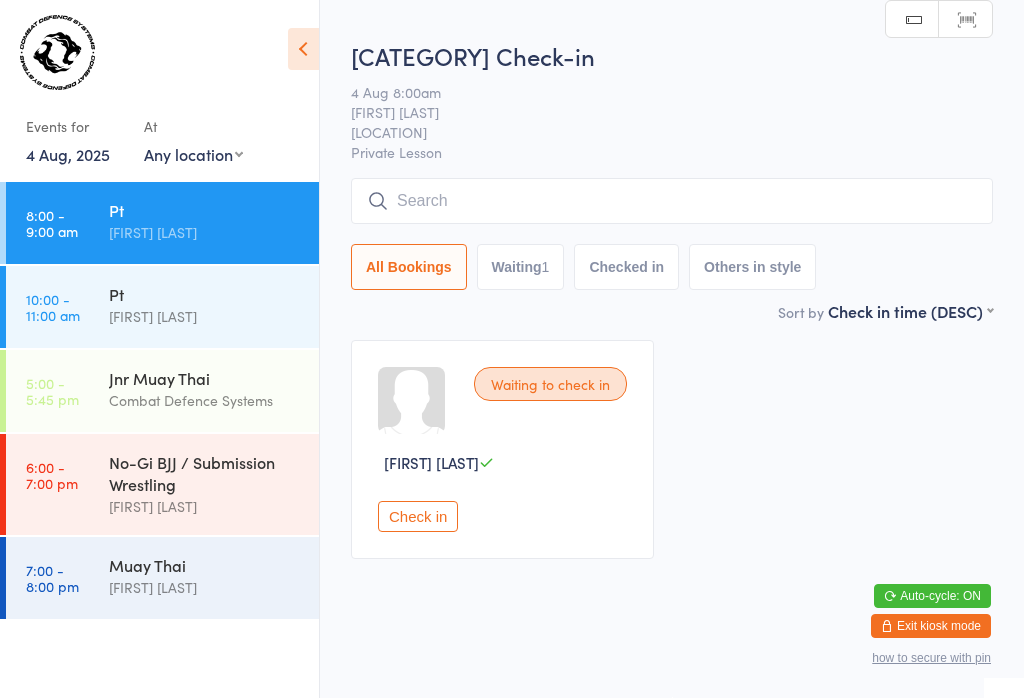 scroll, scrollTop: 0, scrollLeft: 0, axis: both 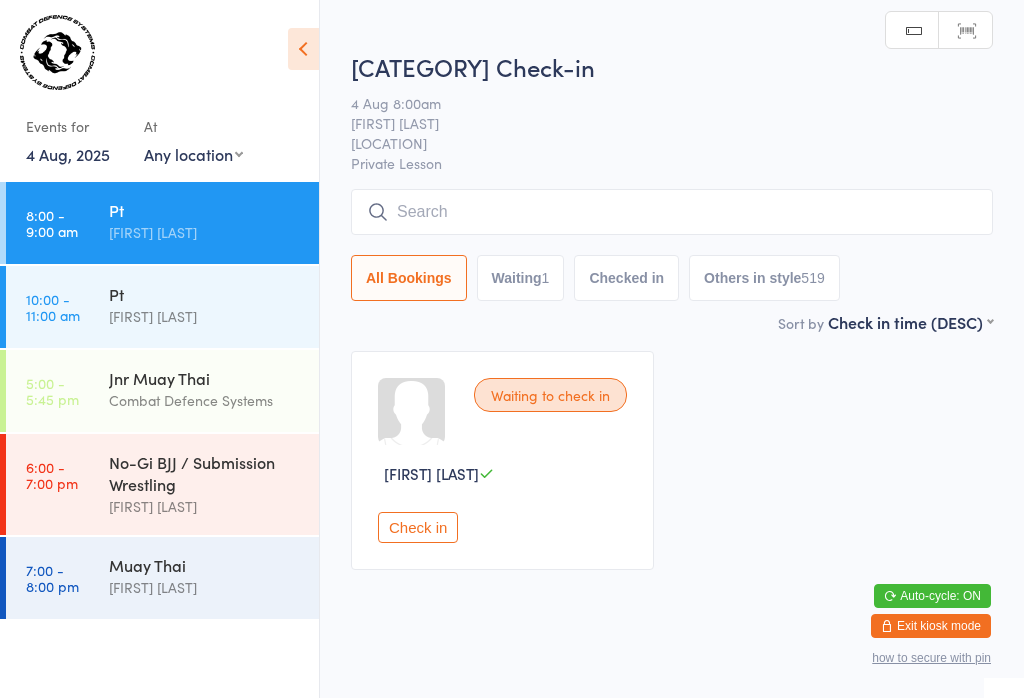 click on "No-Gi BJJ / Submission Wrestling" at bounding box center [205, 473] 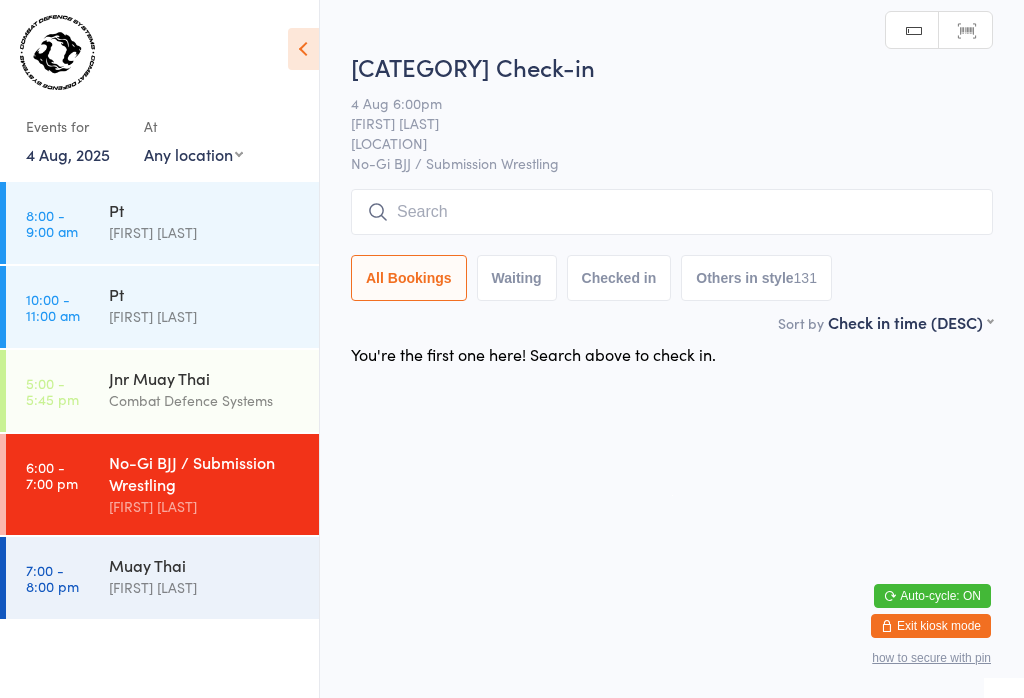 click at bounding box center [672, 212] 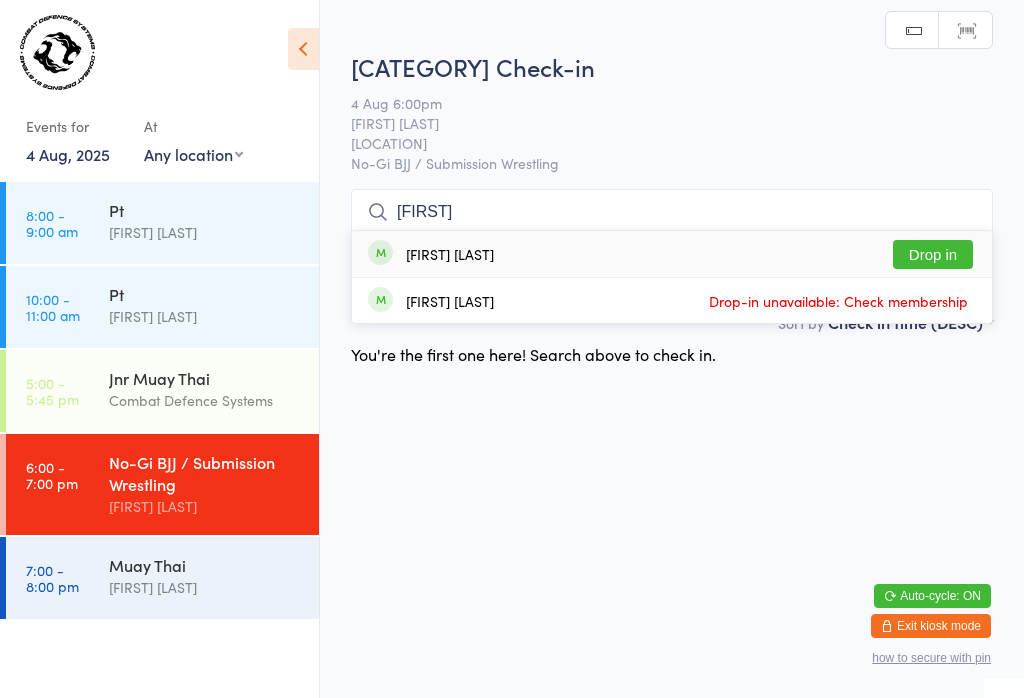 scroll, scrollTop: 192, scrollLeft: 0, axis: vertical 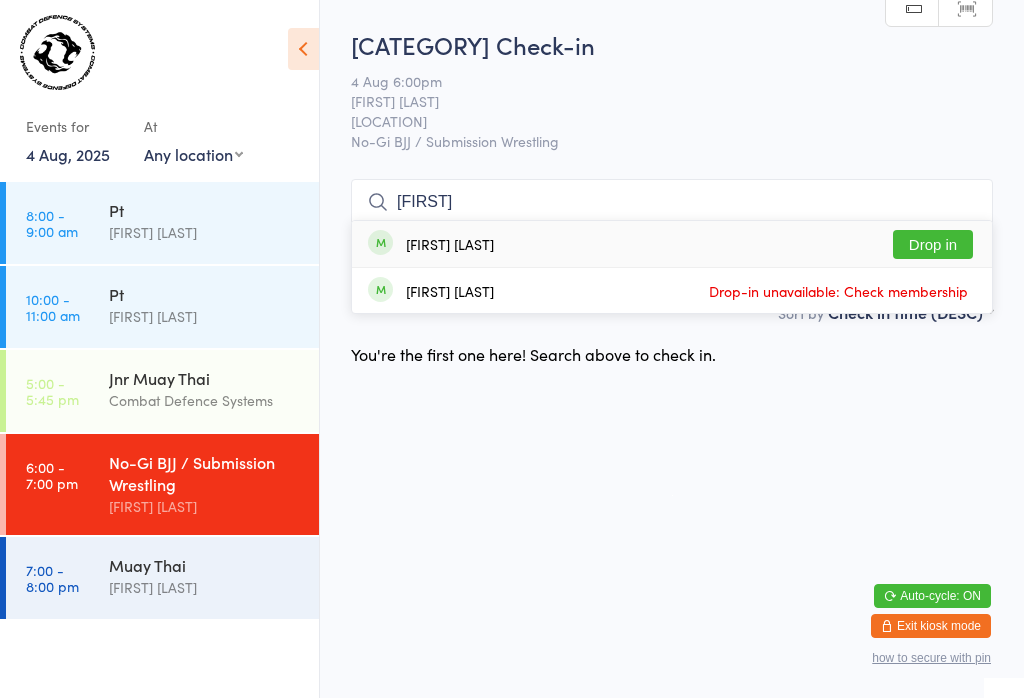 type on "[FIRST]" 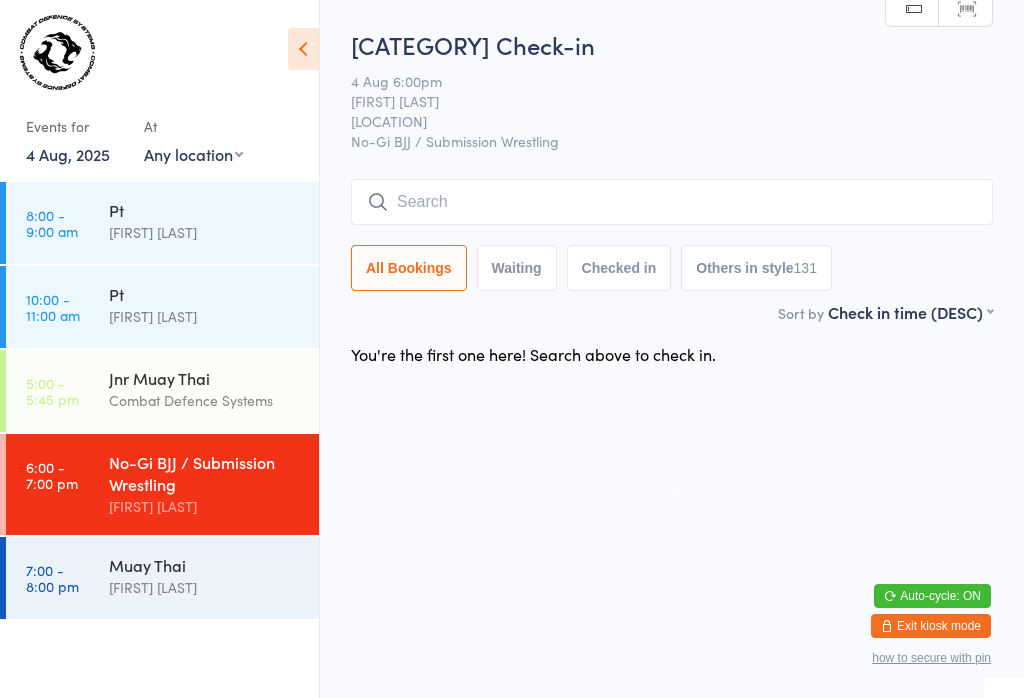 scroll, scrollTop: 0, scrollLeft: 0, axis: both 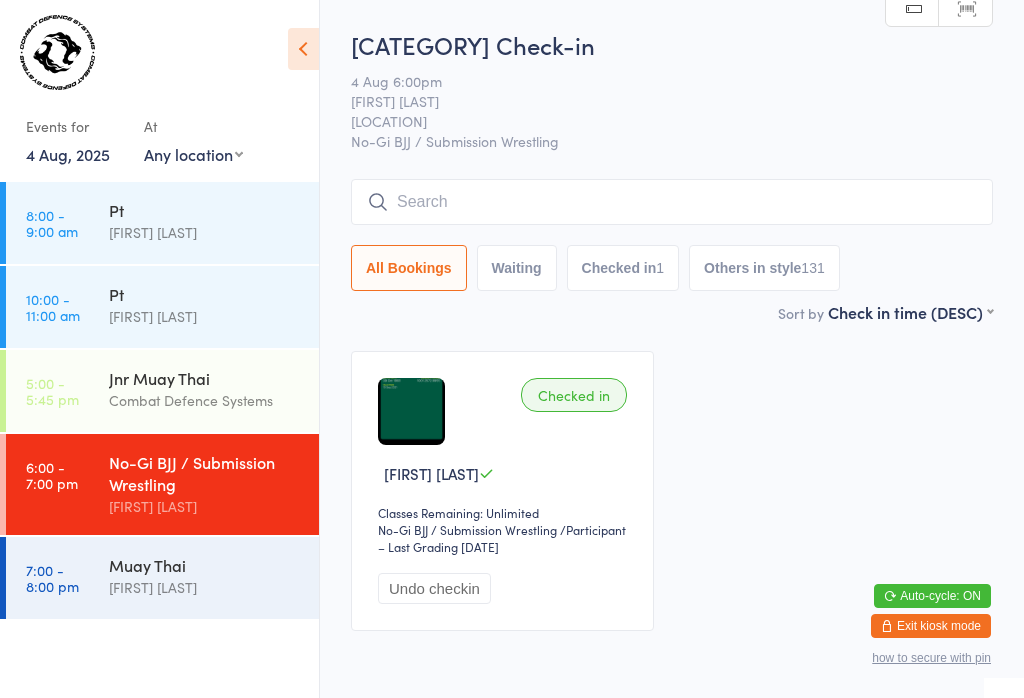 click at bounding box center (672, 202) 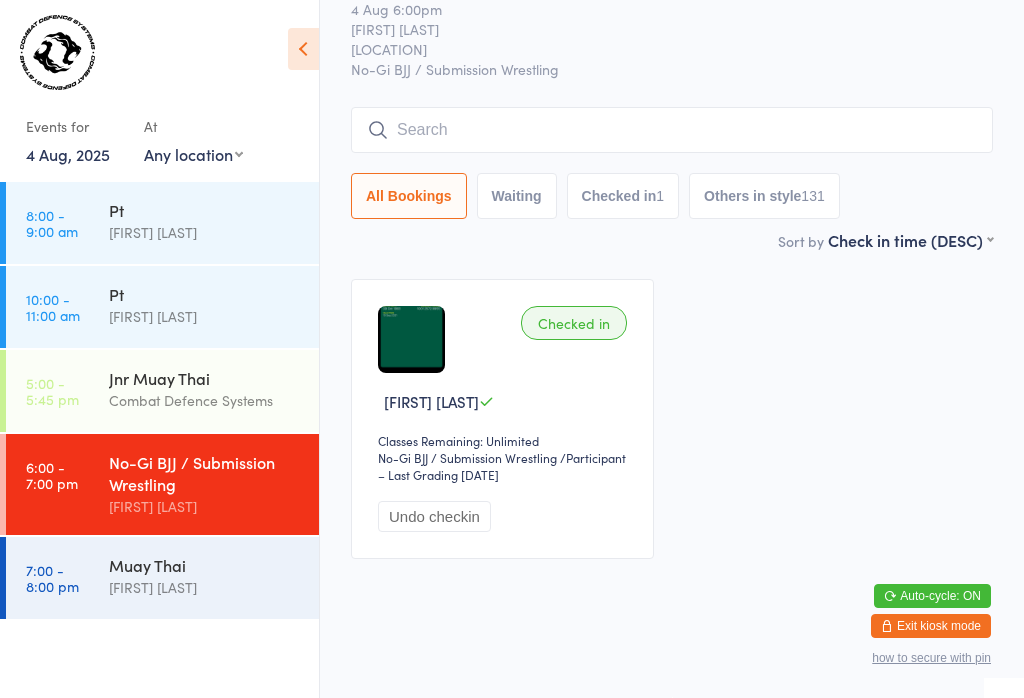 scroll, scrollTop: 181, scrollLeft: 0, axis: vertical 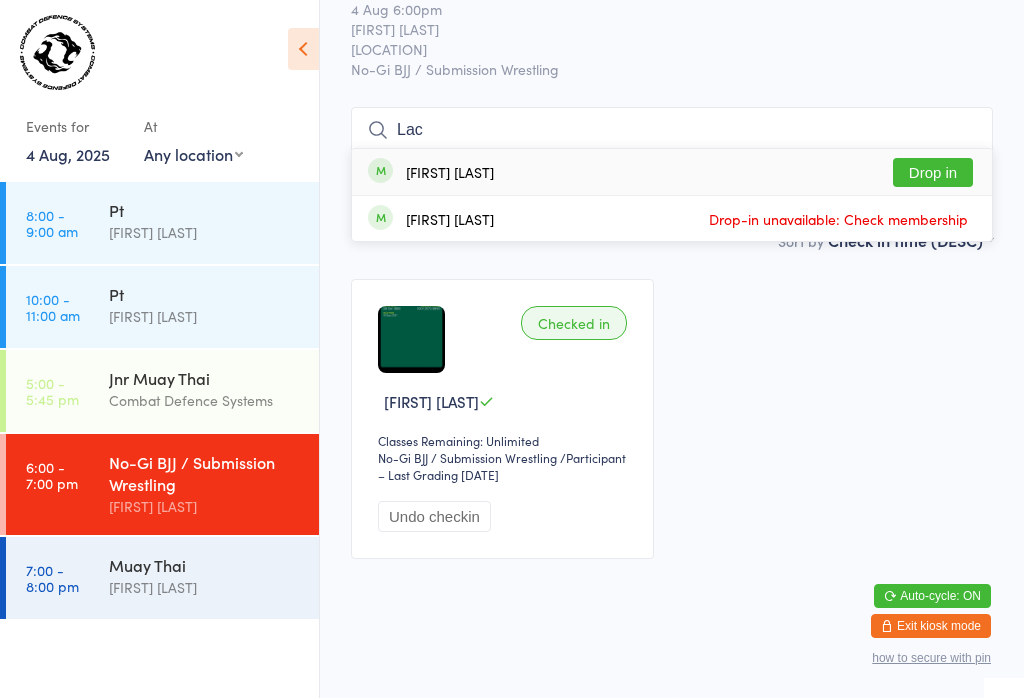type on "Lac" 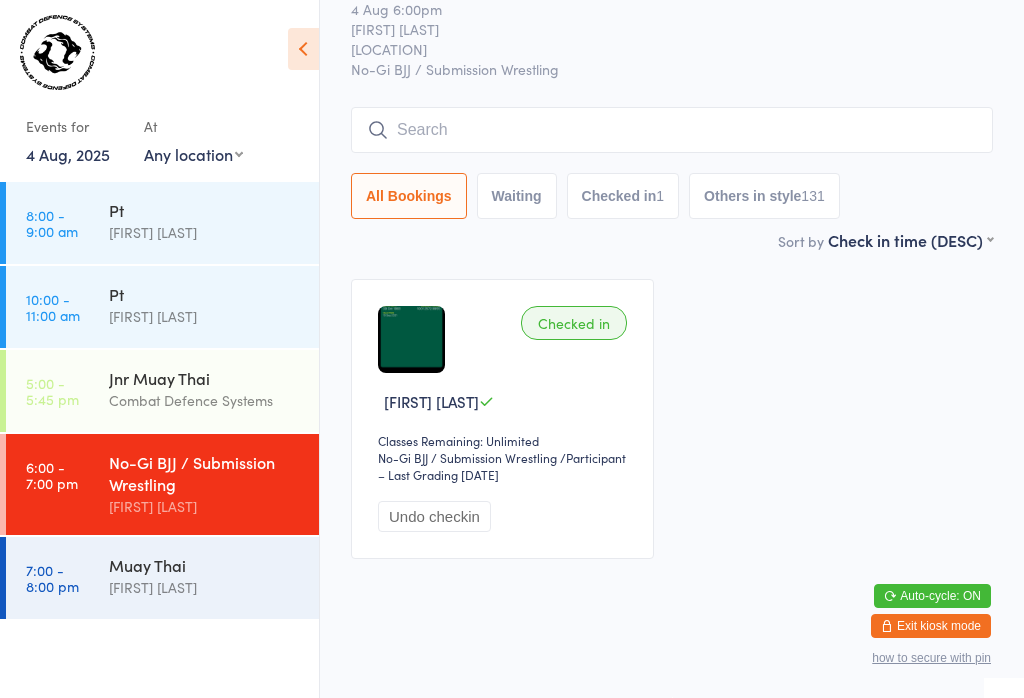 scroll, scrollTop: 93, scrollLeft: 0, axis: vertical 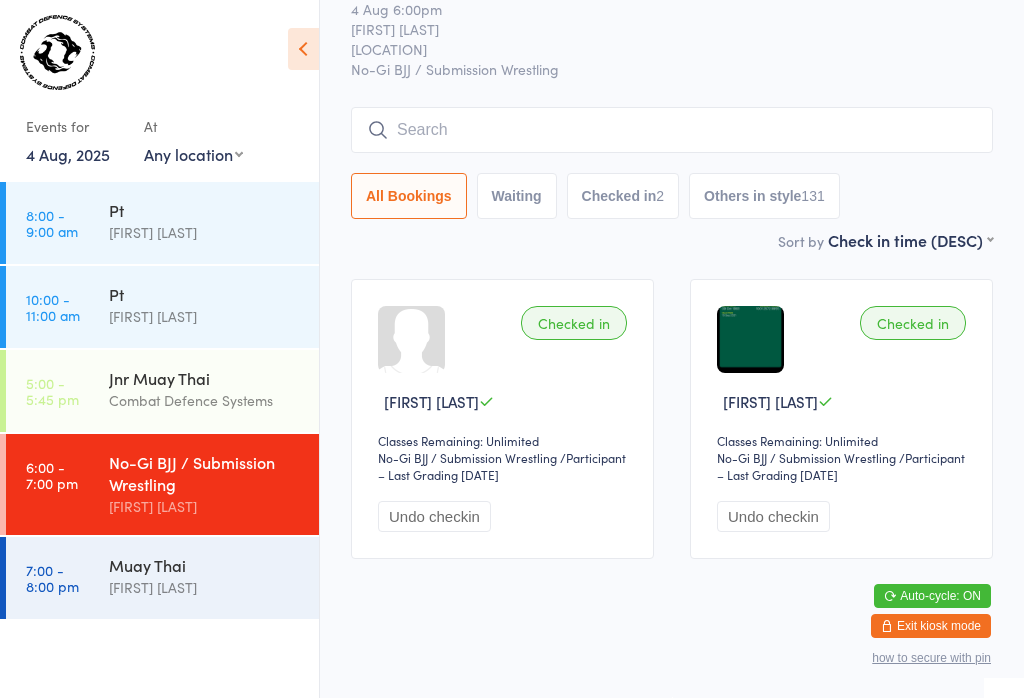 click at bounding box center [672, 130] 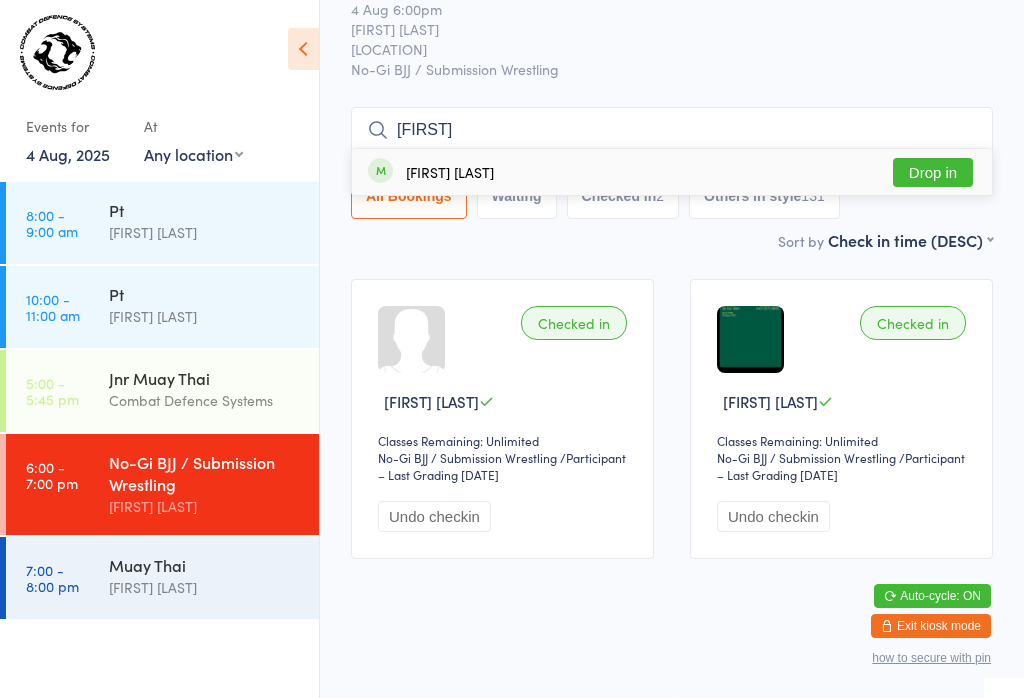 type on "[FIRST]" 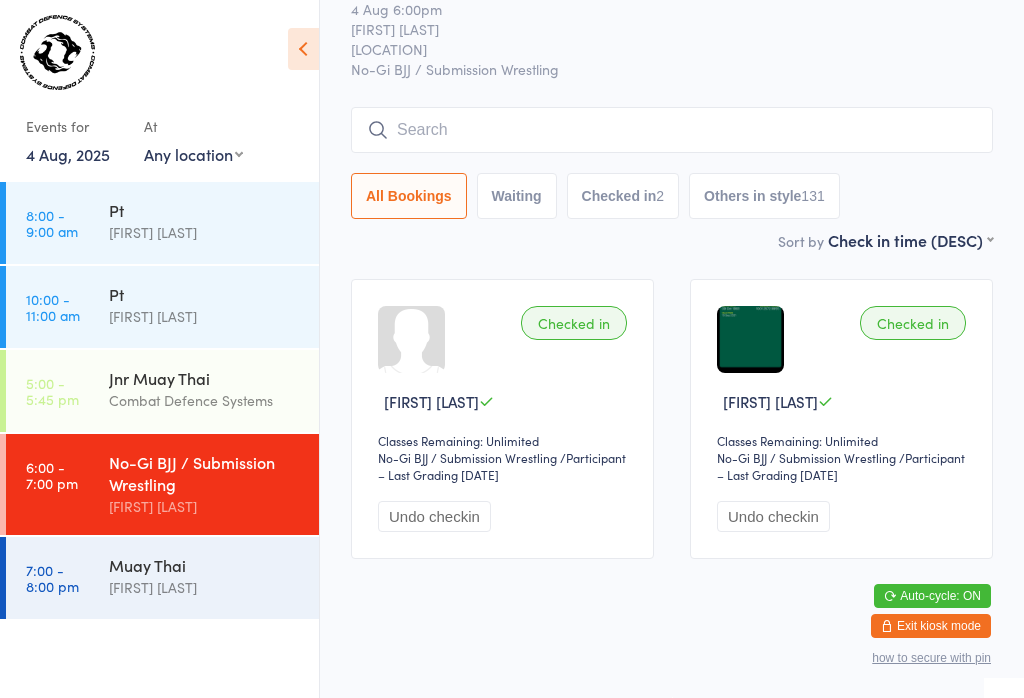 scroll, scrollTop: 93, scrollLeft: 0, axis: vertical 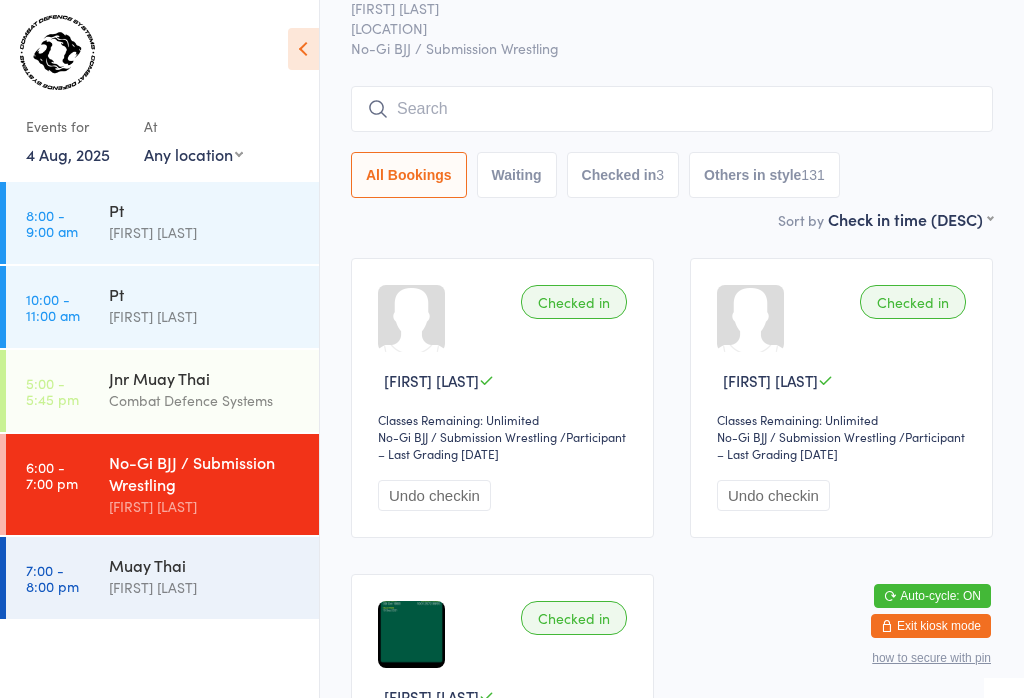 click at bounding box center (672, 109) 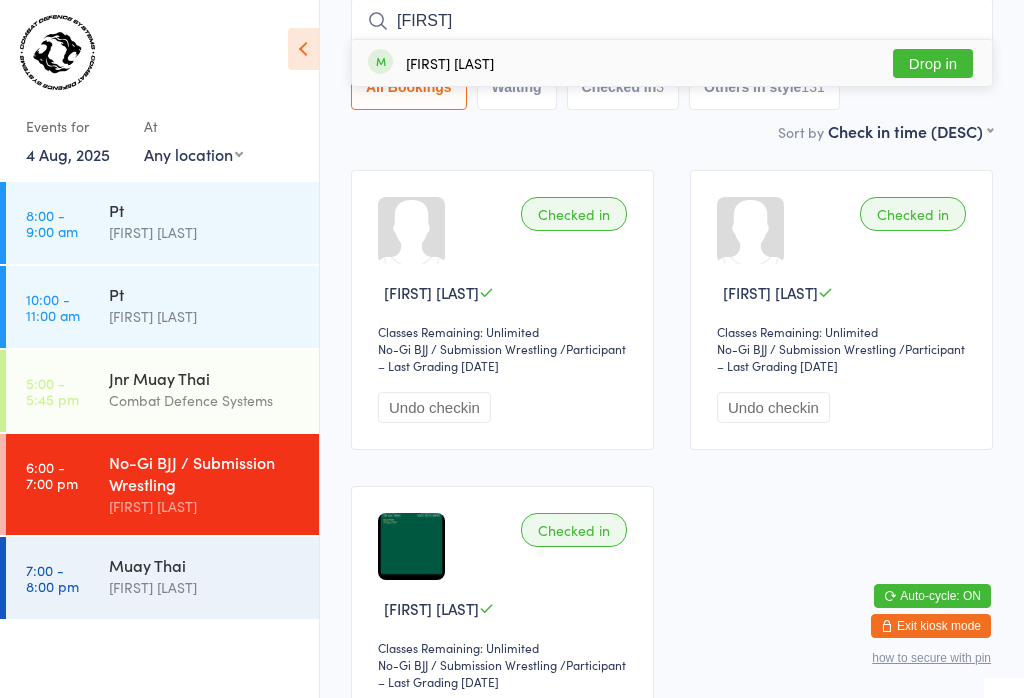 scroll, scrollTop: 222, scrollLeft: 0, axis: vertical 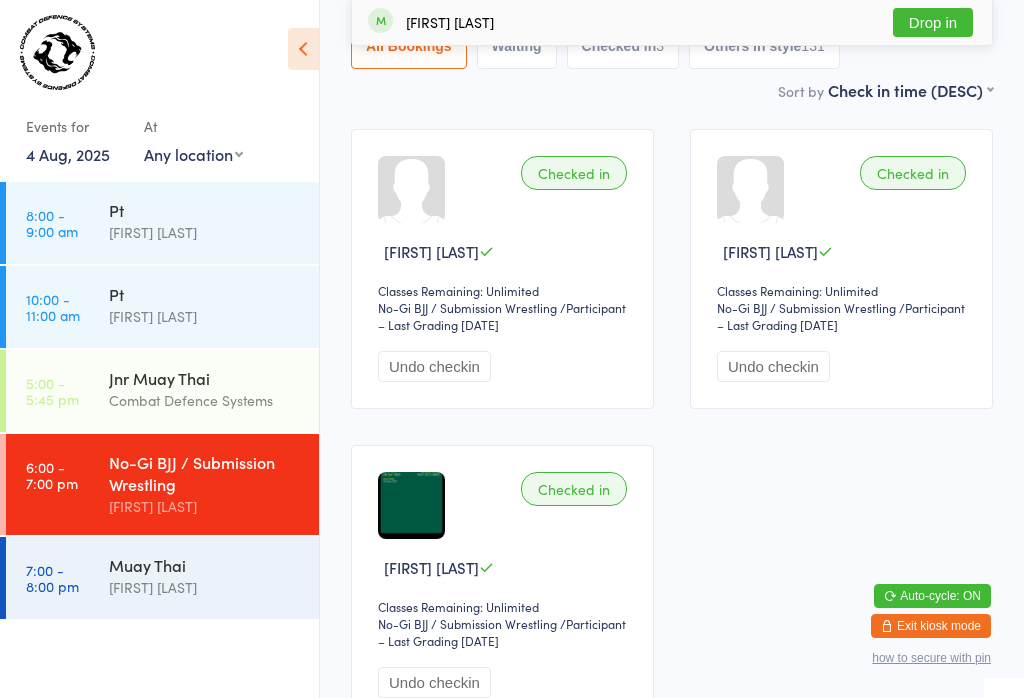 type on "[FIRST]" 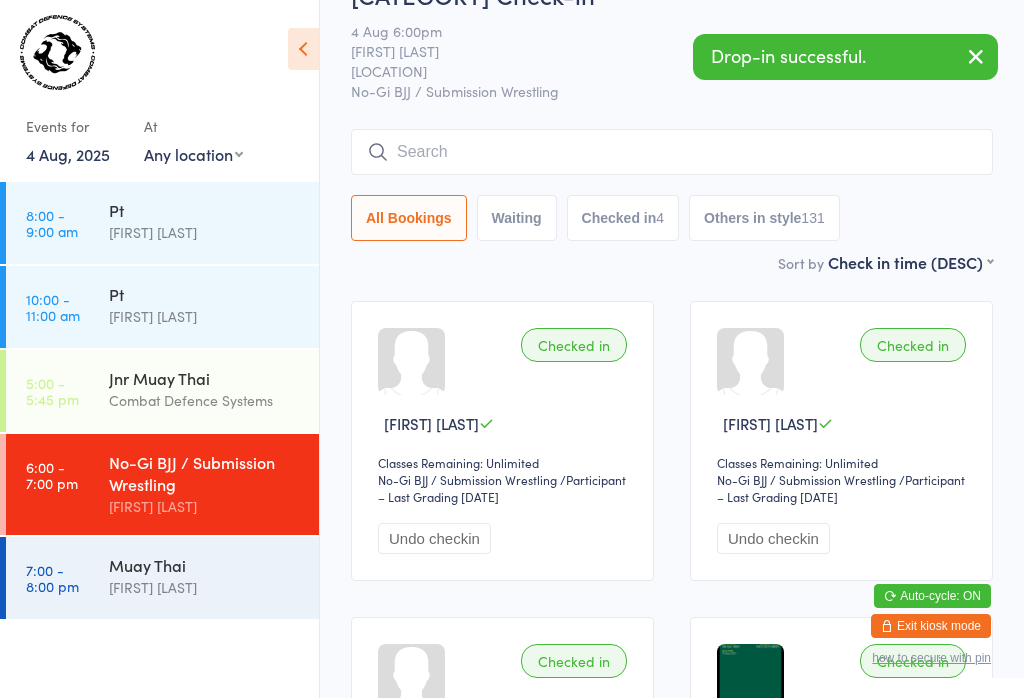 scroll, scrollTop: 49, scrollLeft: 0, axis: vertical 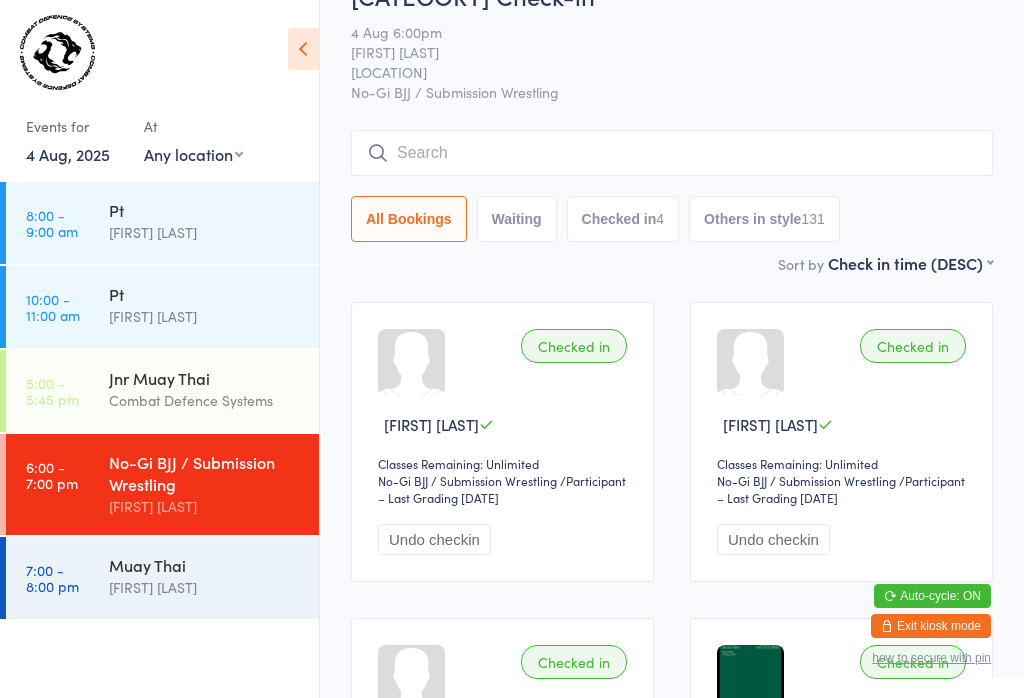 click at bounding box center [672, 153] 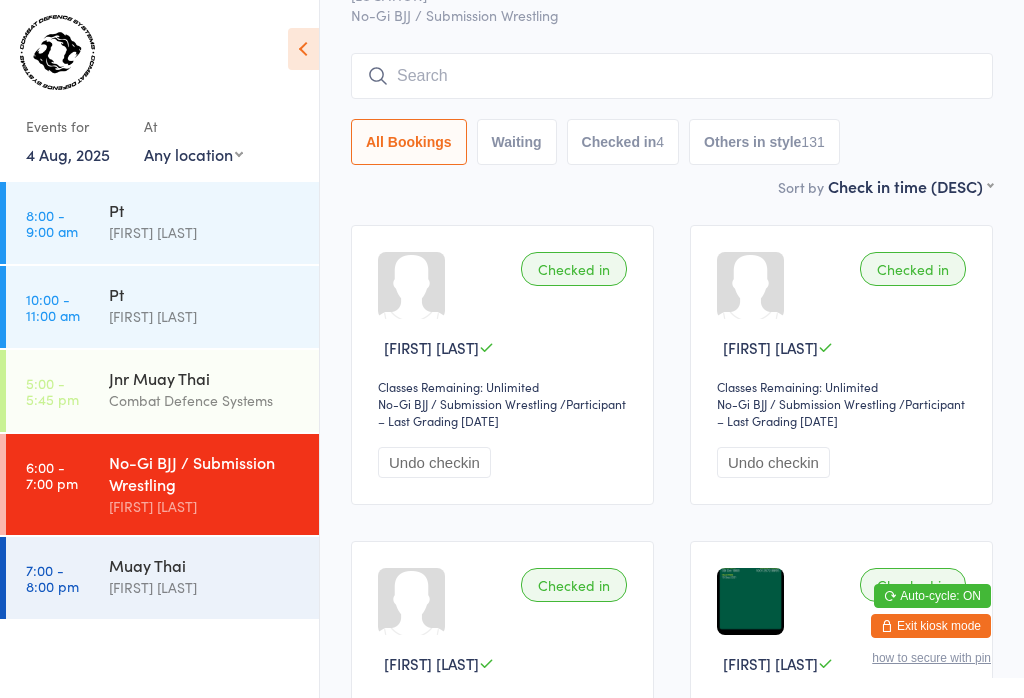 scroll, scrollTop: 181, scrollLeft: 0, axis: vertical 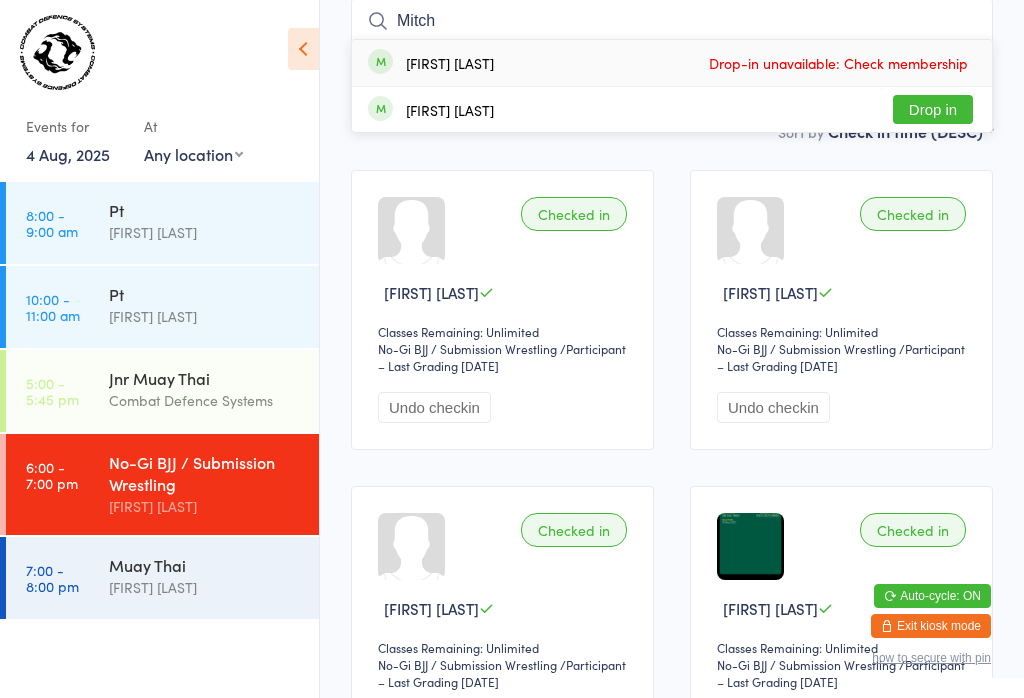 type on "Mitch" 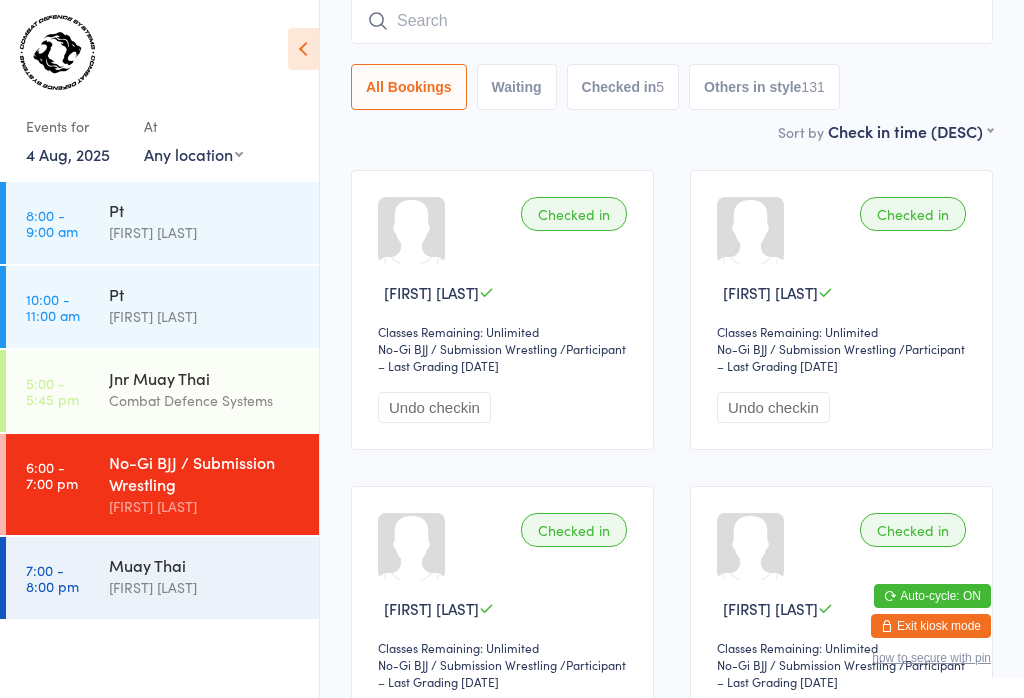 click at bounding box center [672, 21] 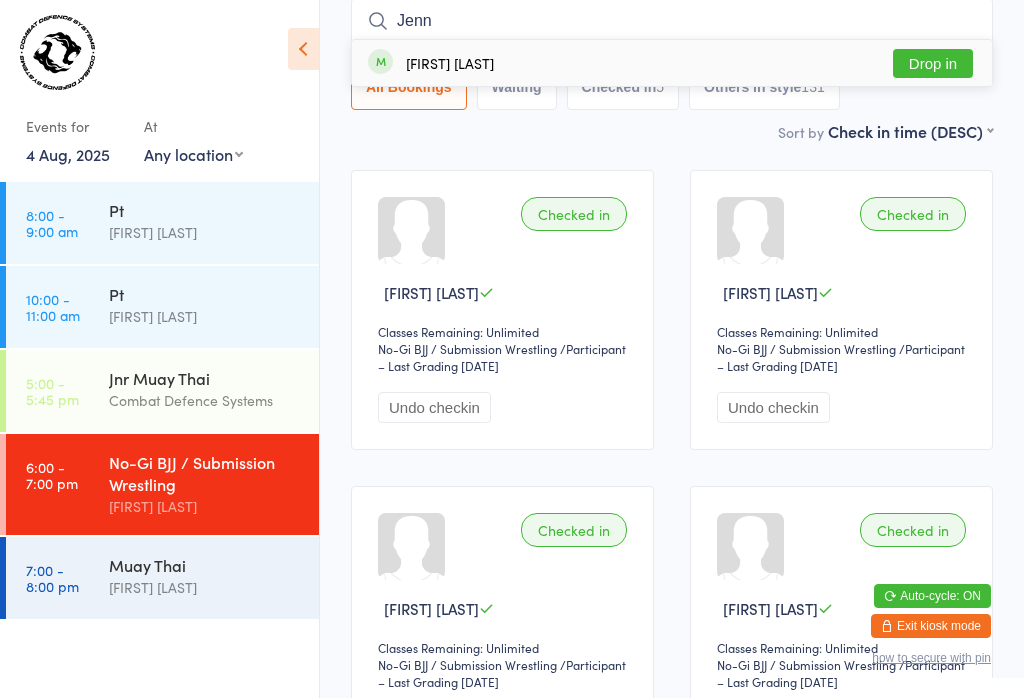 type on "Jenn" 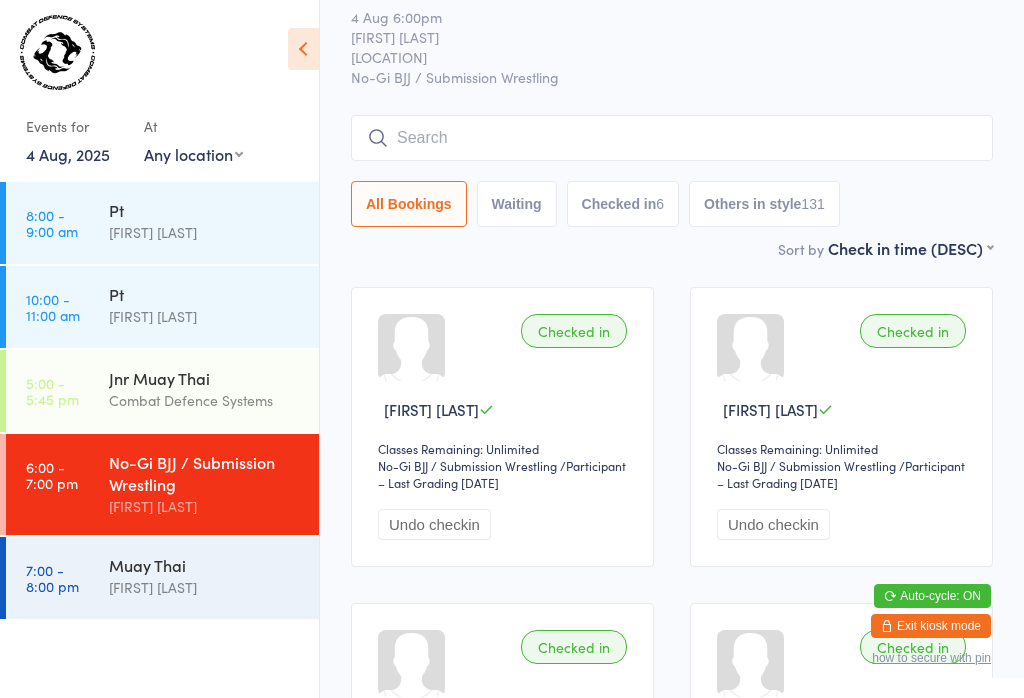 scroll, scrollTop: 63, scrollLeft: 0, axis: vertical 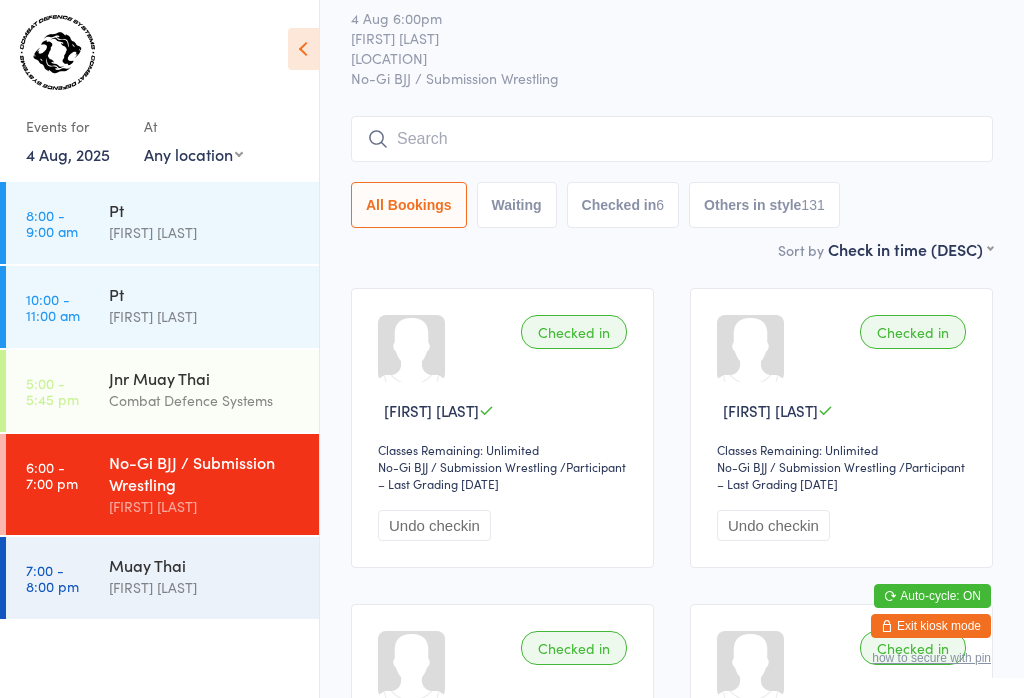click on "Combat Defence Systems" at bounding box center (205, 400) 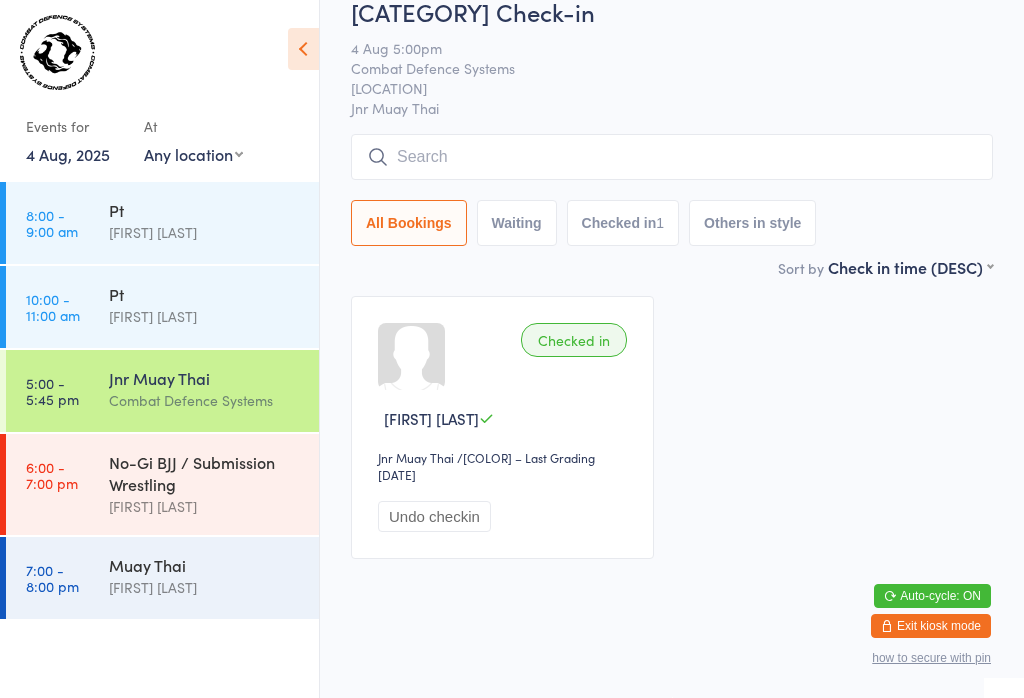 scroll, scrollTop: 0, scrollLeft: 0, axis: both 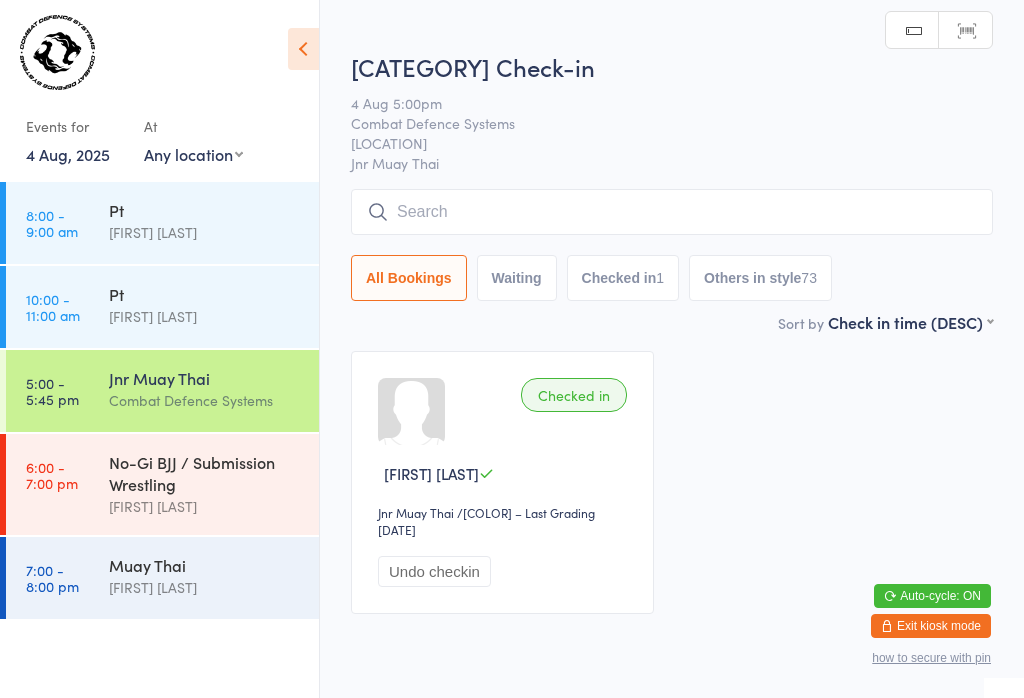 click at bounding box center [672, 212] 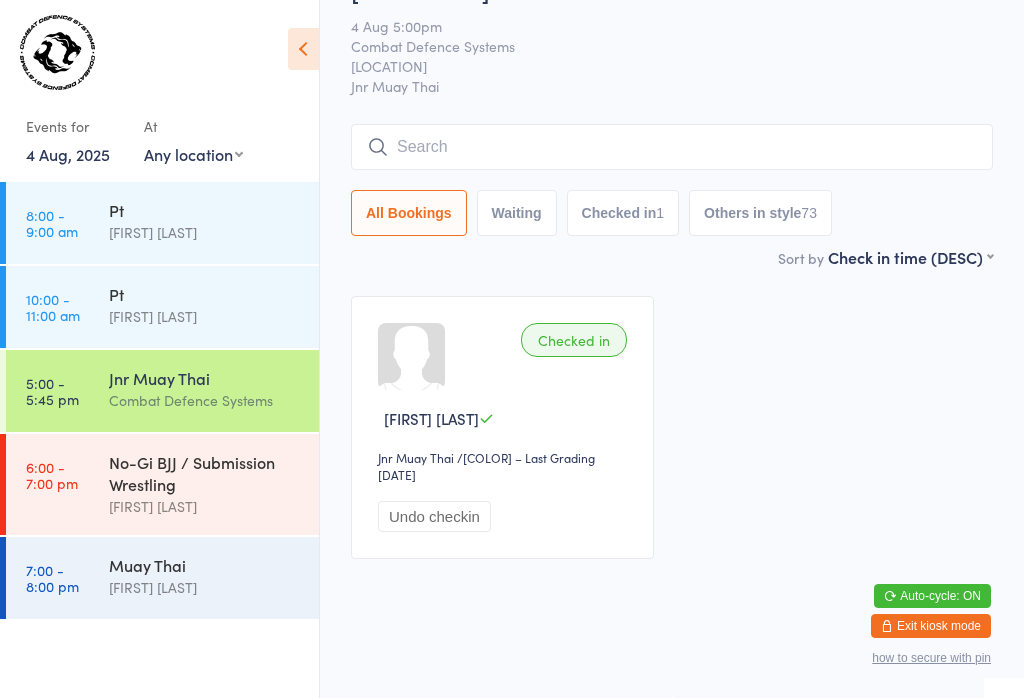 scroll, scrollTop: 346, scrollLeft: 0, axis: vertical 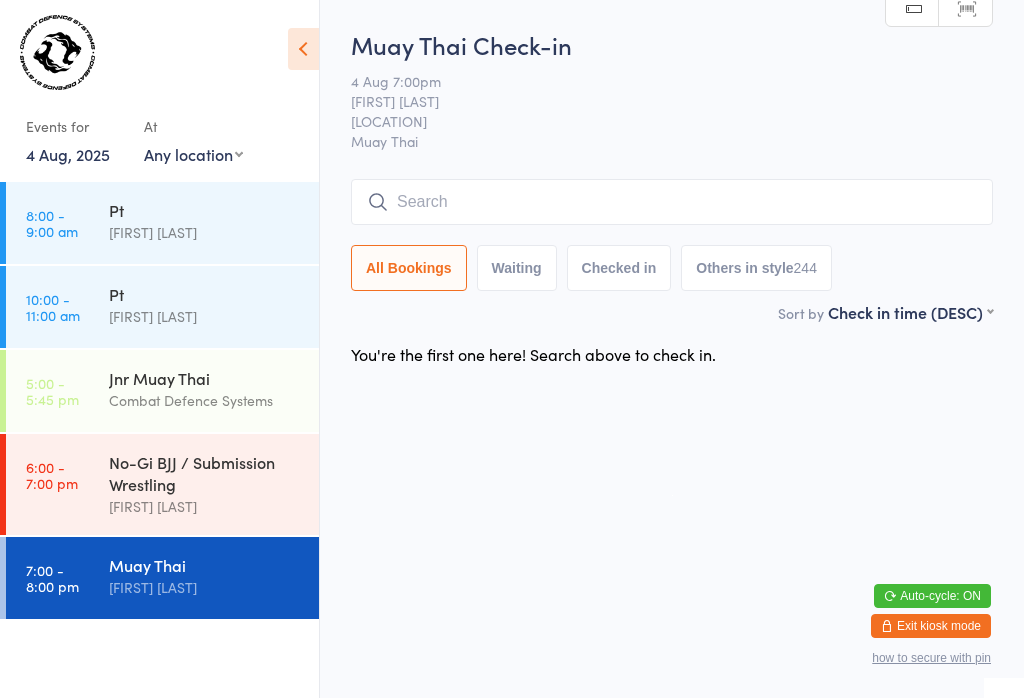 click at bounding box center (672, 202) 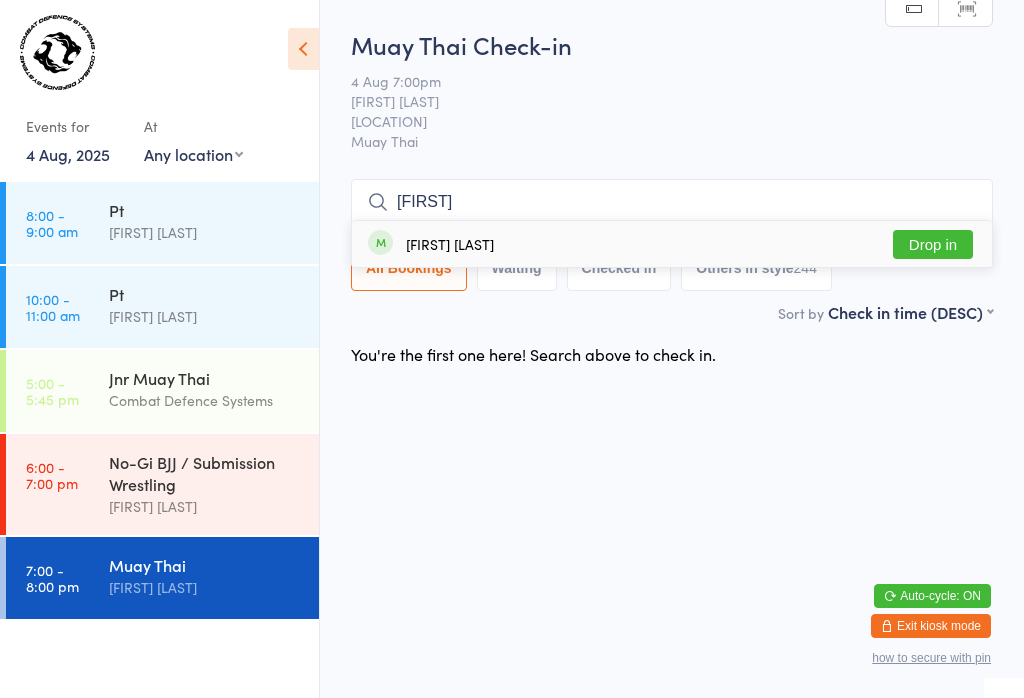 type on "[FIRST]" 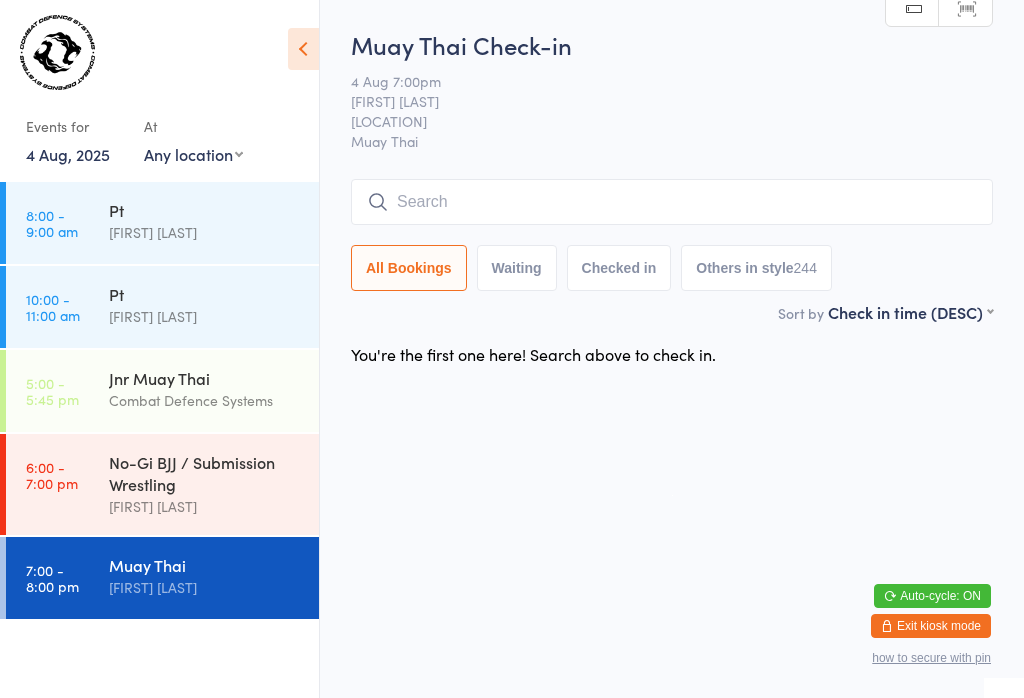 scroll, scrollTop: 0, scrollLeft: 0, axis: both 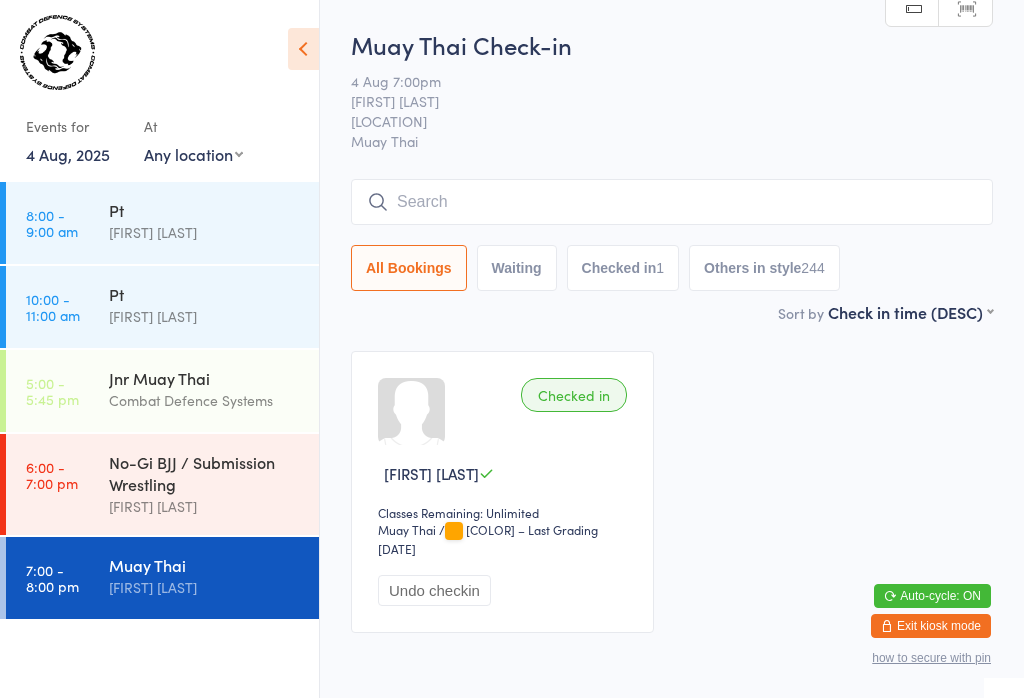 click at bounding box center (672, 202) 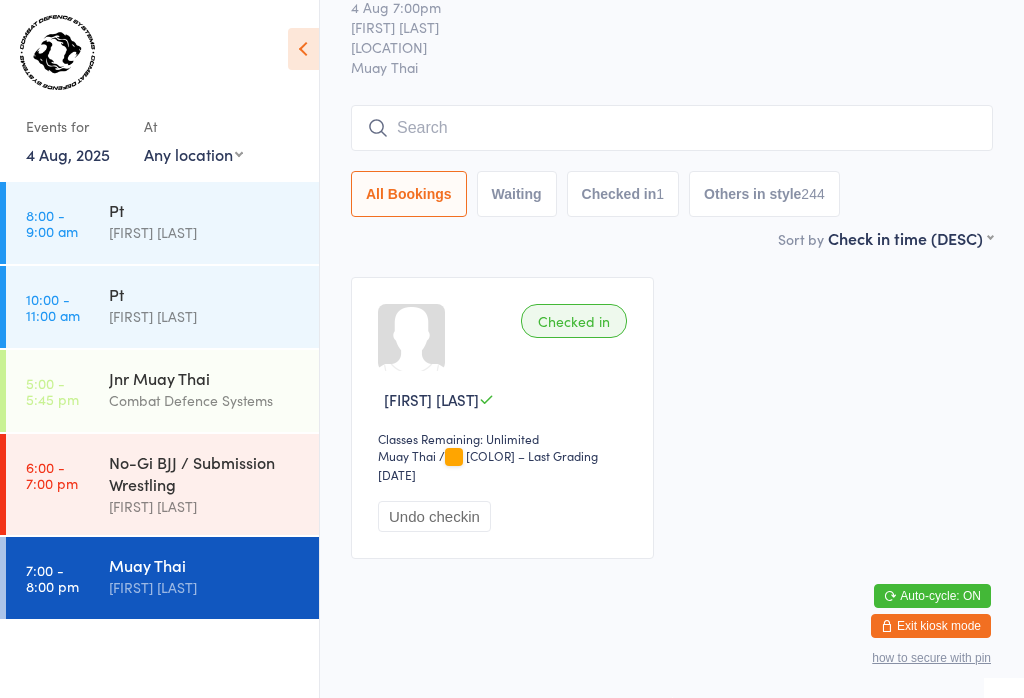 scroll, scrollTop: 181, scrollLeft: 0, axis: vertical 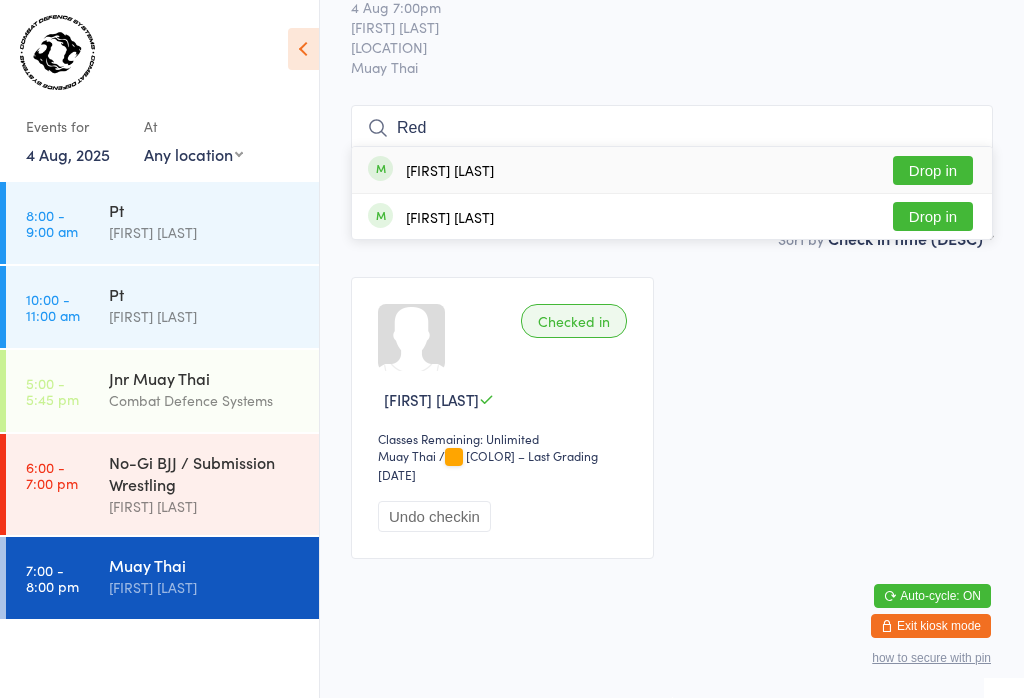 type on "Red" 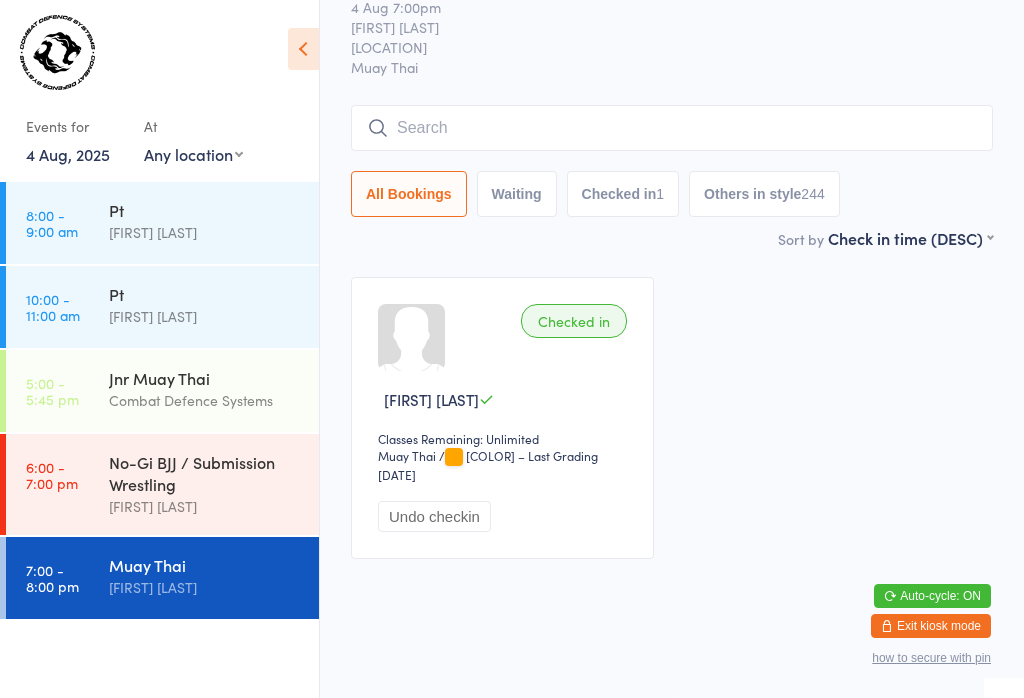 scroll, scrollTop: 94, scrollLeft: 0, axis: vertical 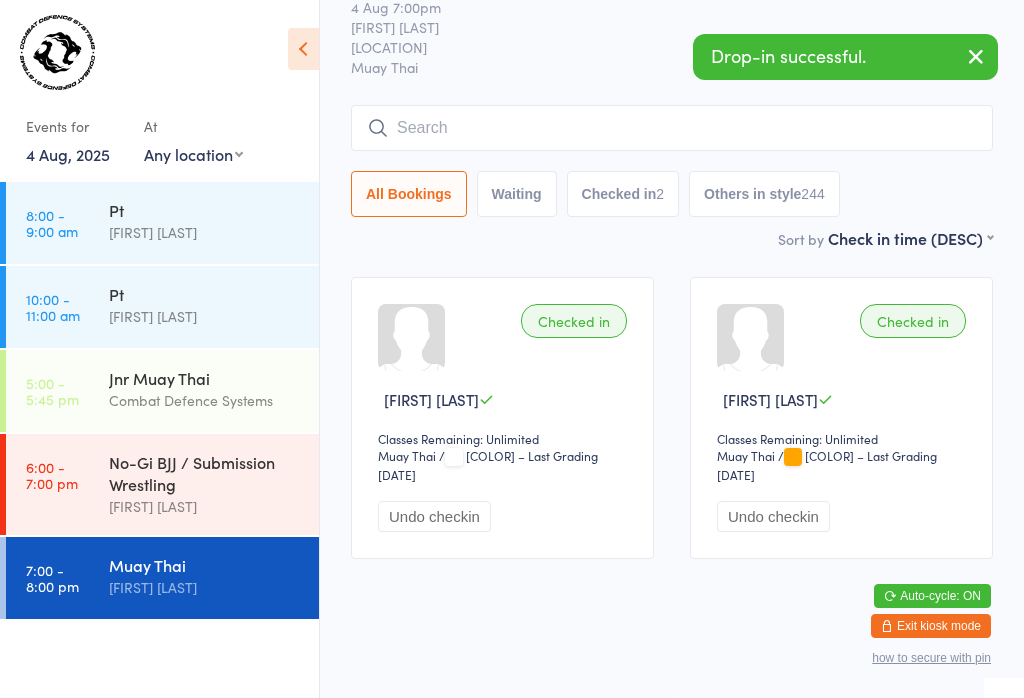 click at bounding box center (672, 128) 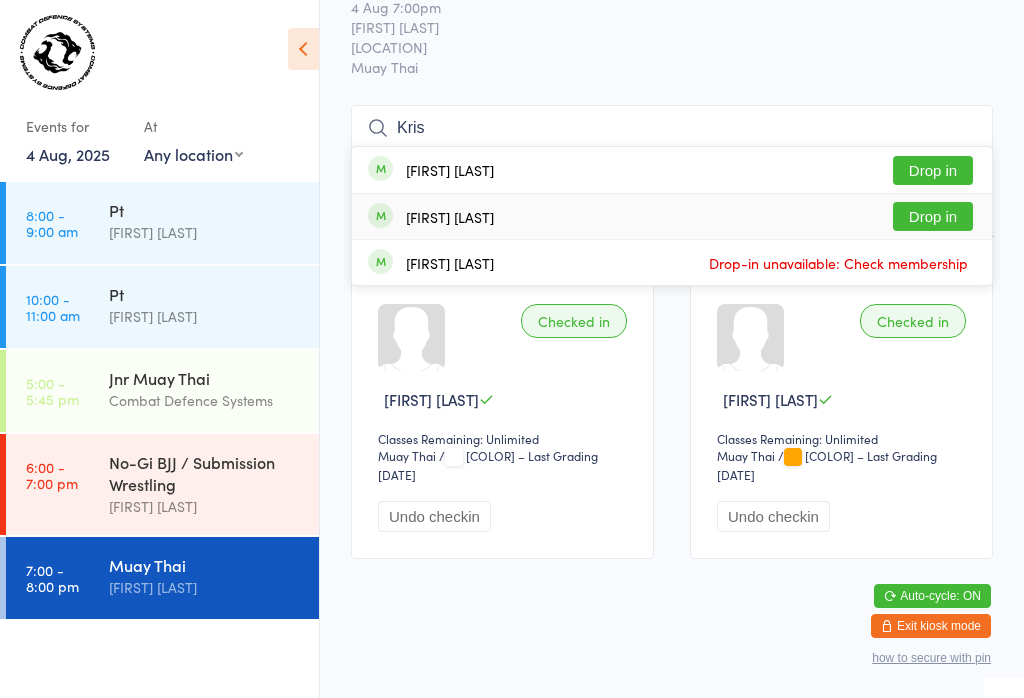 type on "Kris" 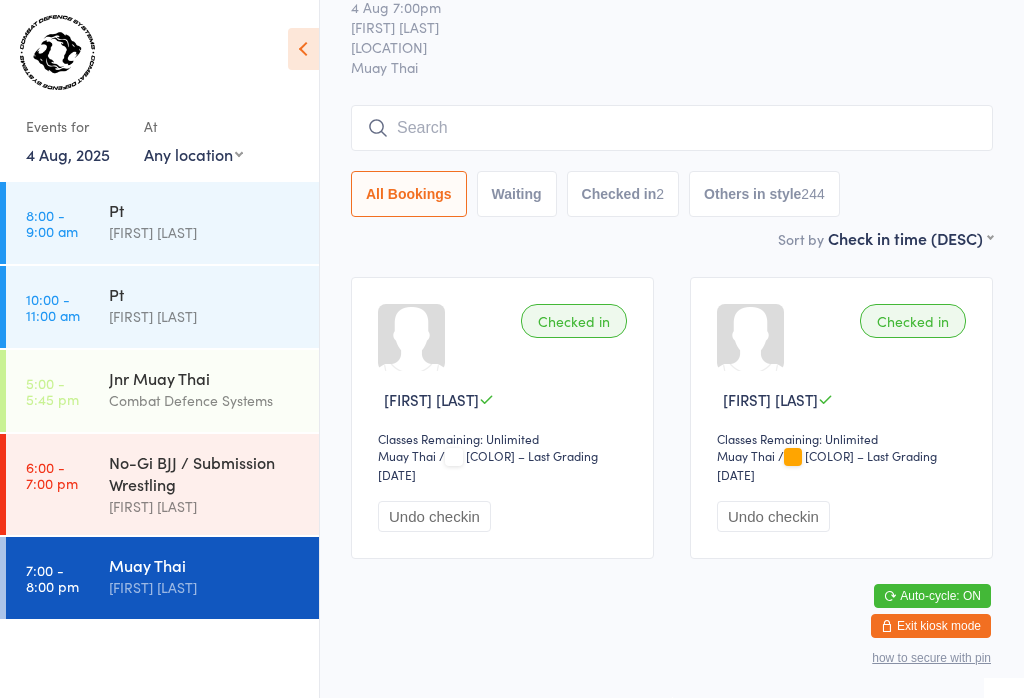 scroll, scrollTop: 94, scrollLeft: 0, axis: vertical 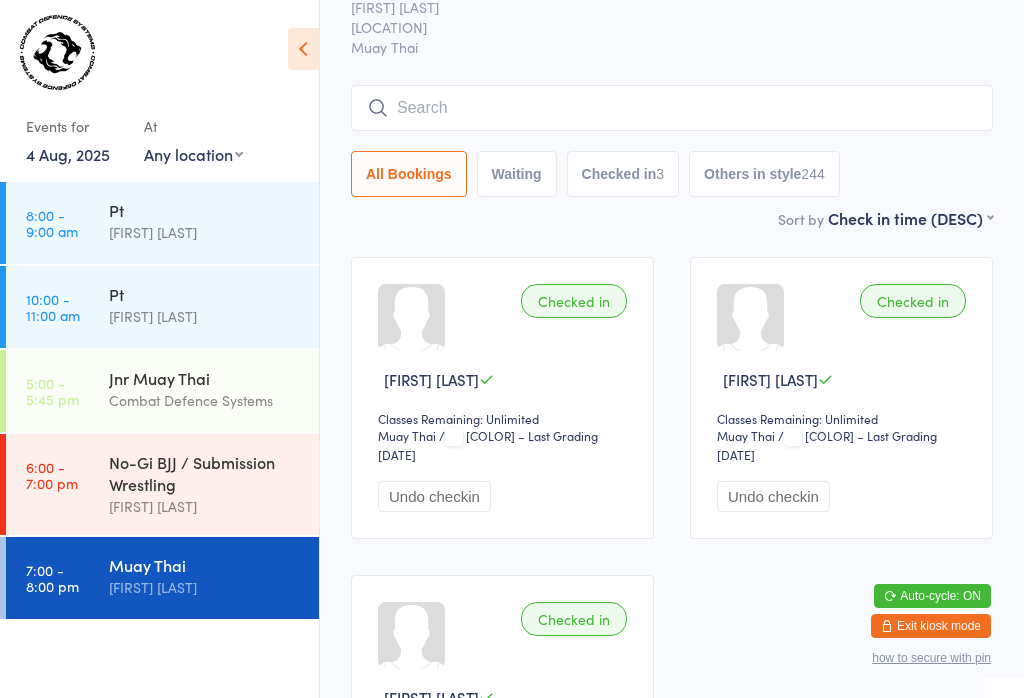 click at bounding box center [672, 108] 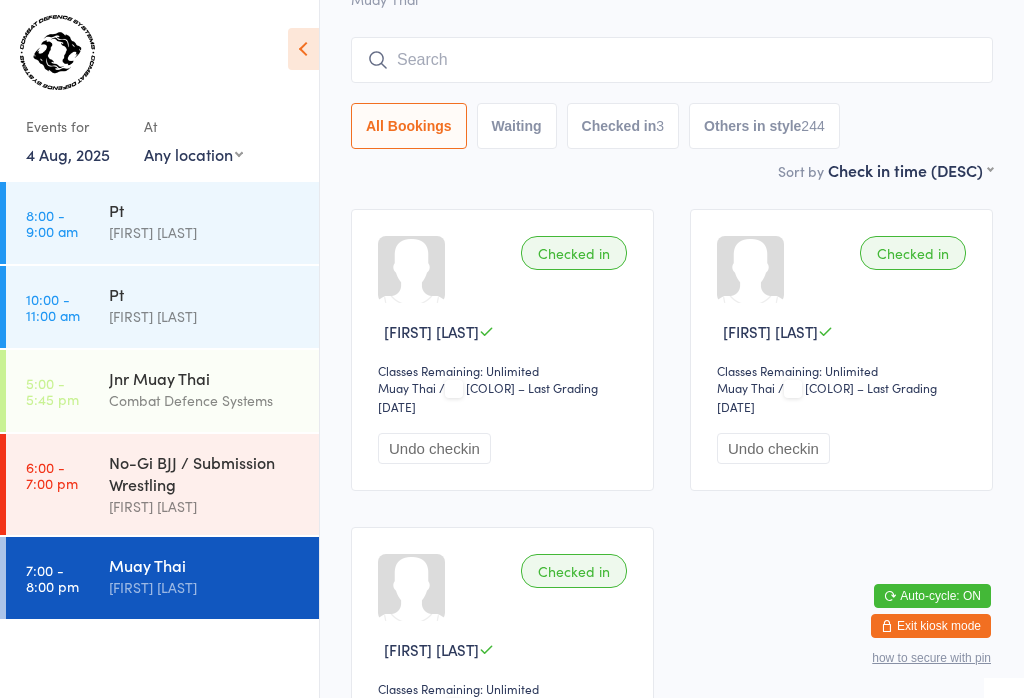 scroll, scrollTop: 181, scrollLeft: 0, axis: vertical 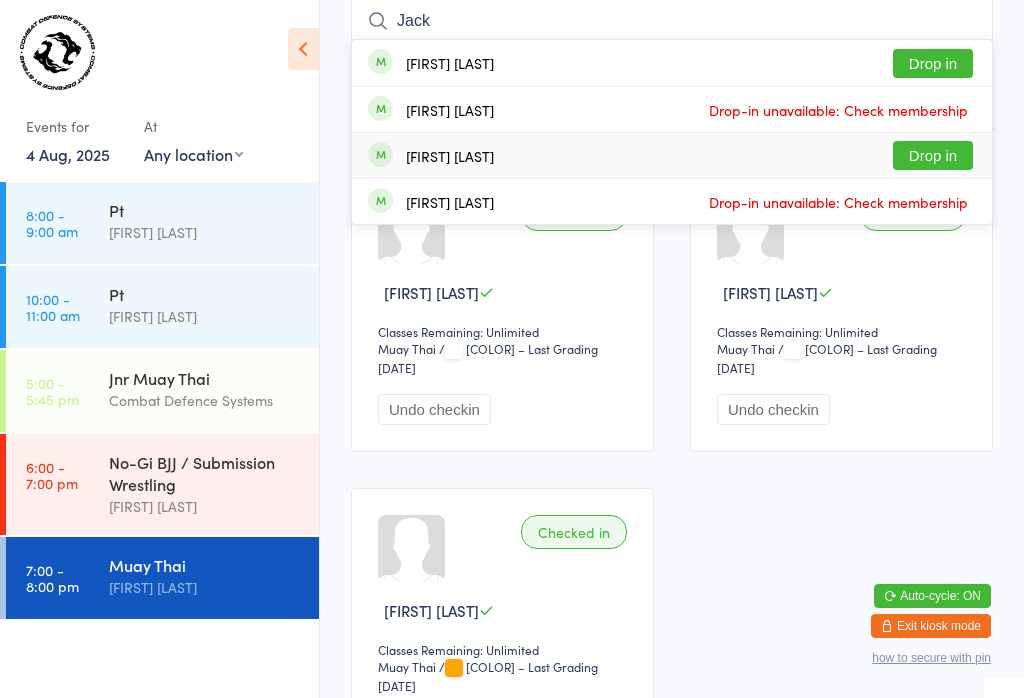 type on "Jack" 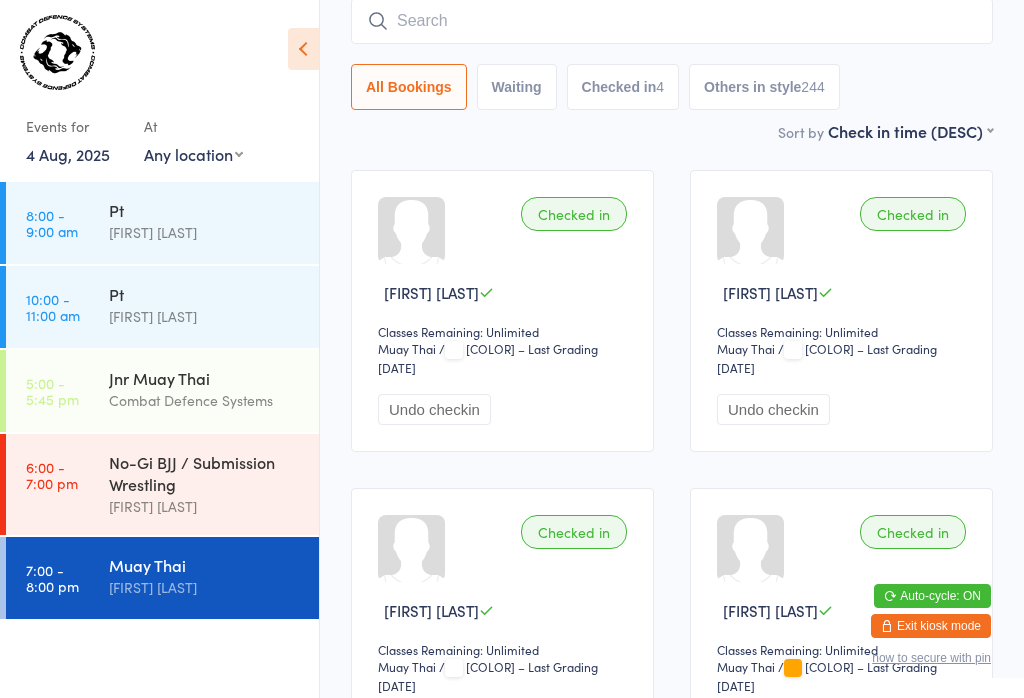 click at bounding box center [672, 21] 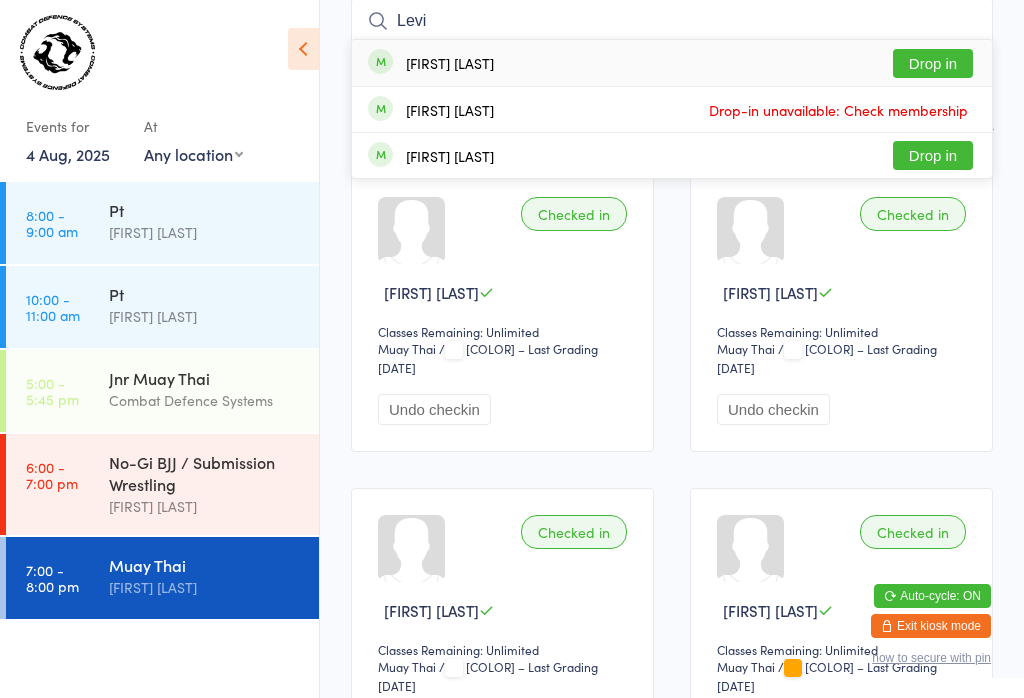 type on "Levi" 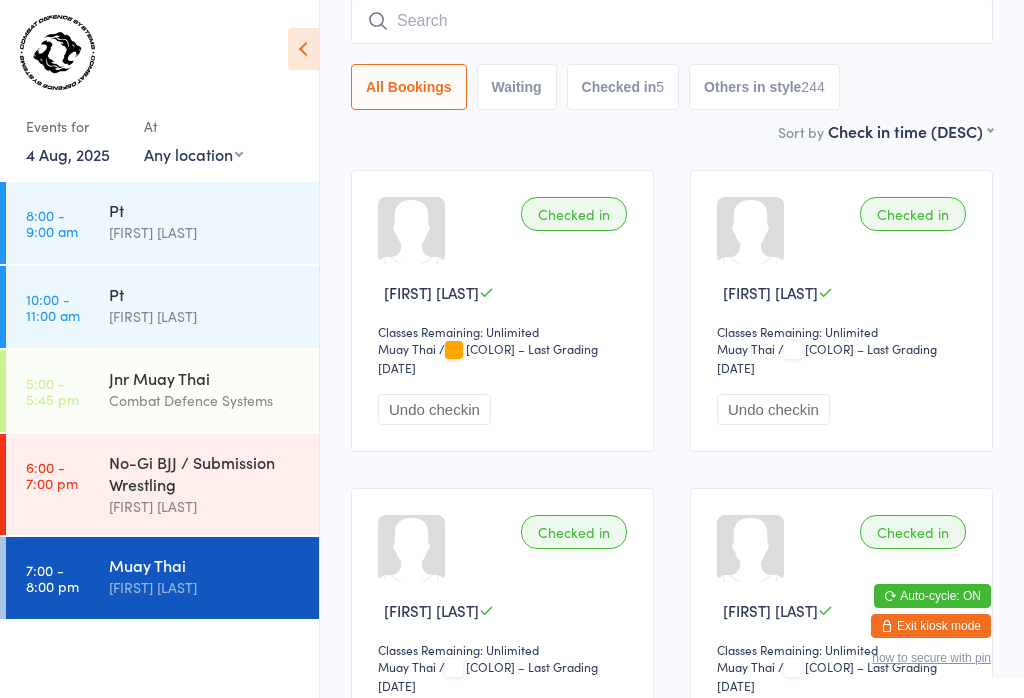 click at bounding box center (672, 21) 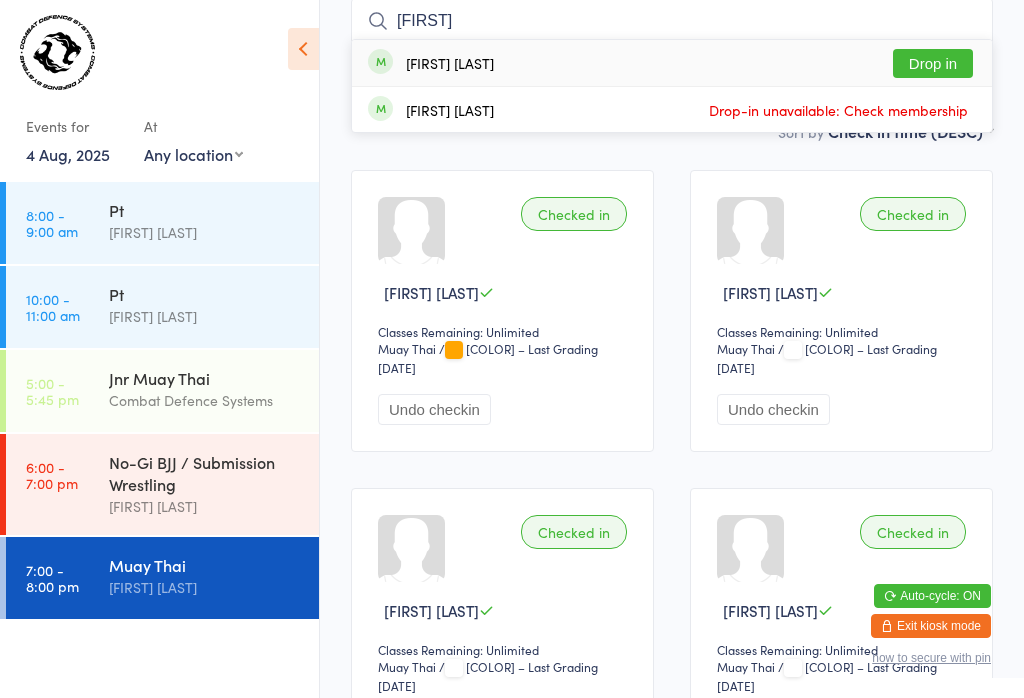 type on "[FIRST]" 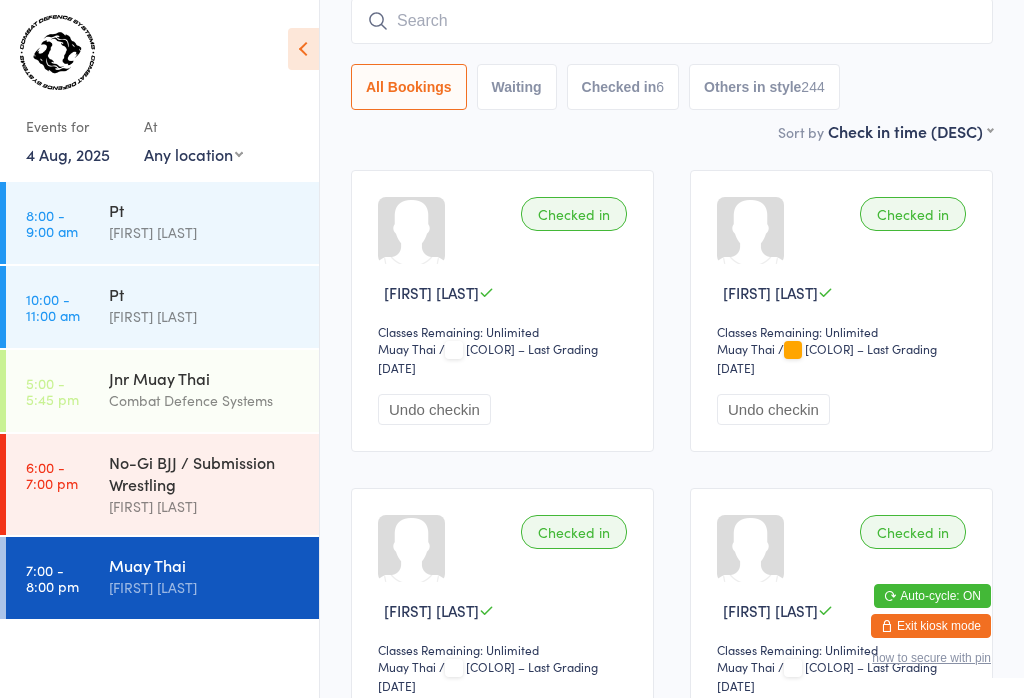 click at bounding box center [672, 21] 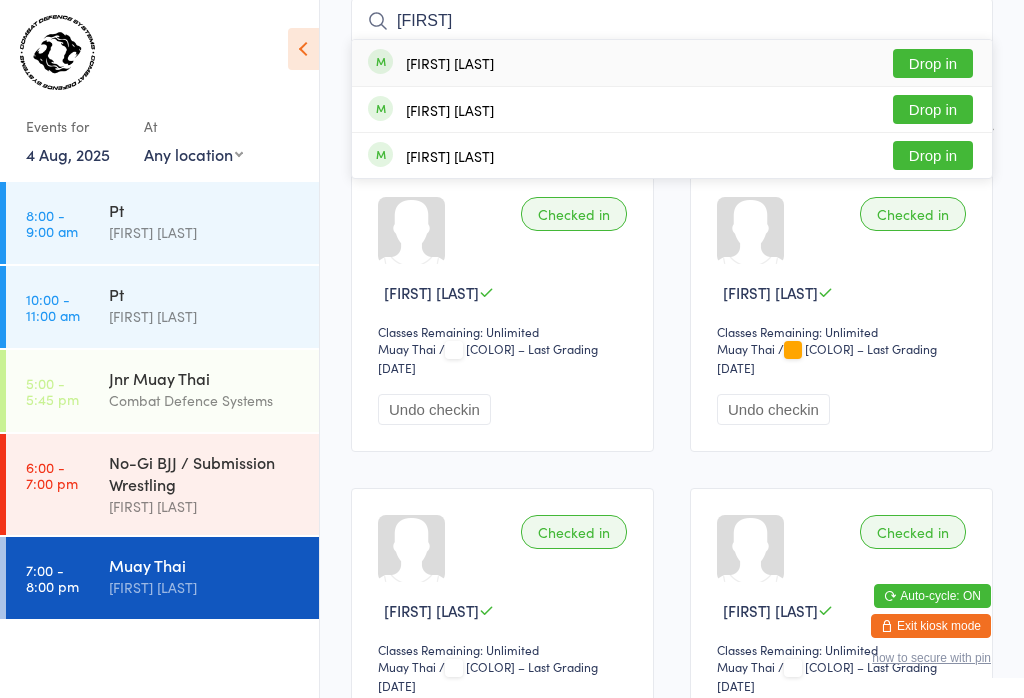 type on "[FIRST]" 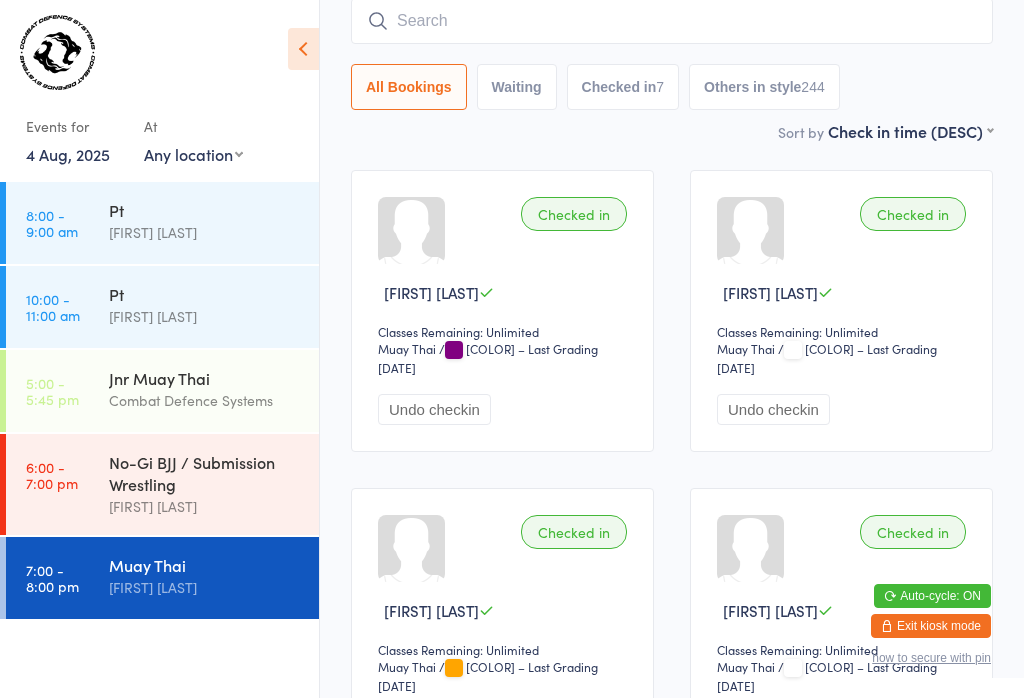 click at bounding box center (672, 21) 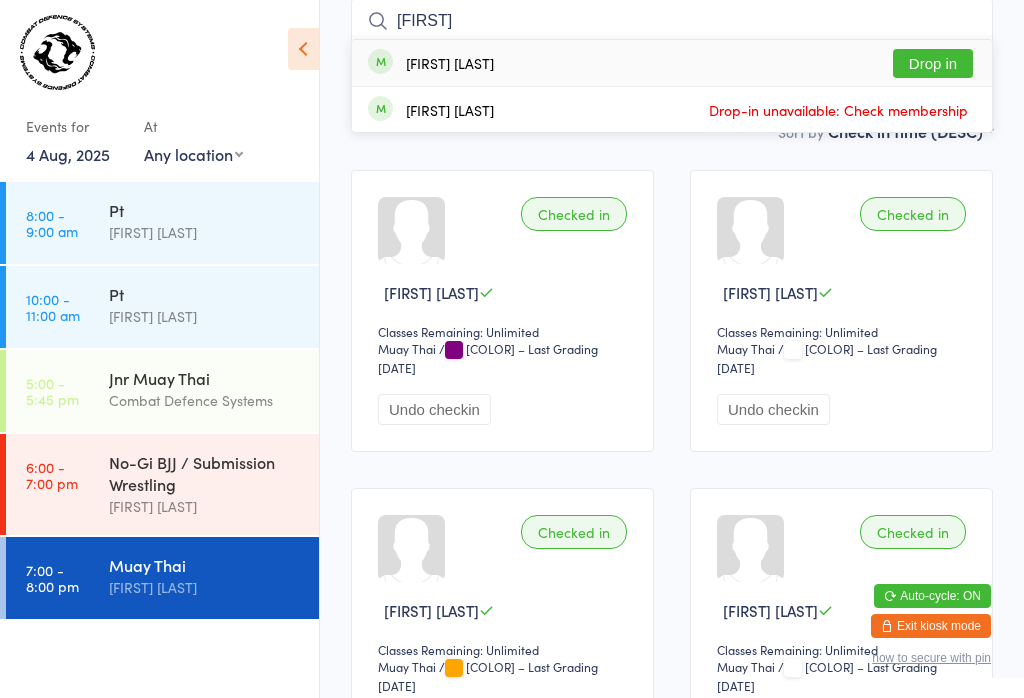 type on "[FIRST]" 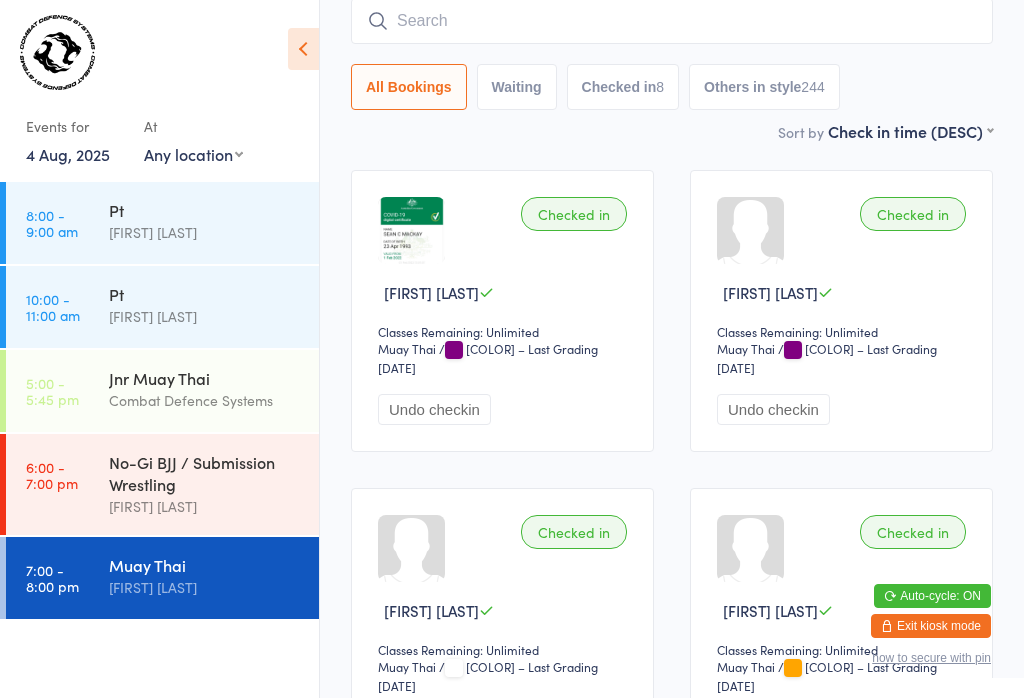 click at bounding box center [672, 21] 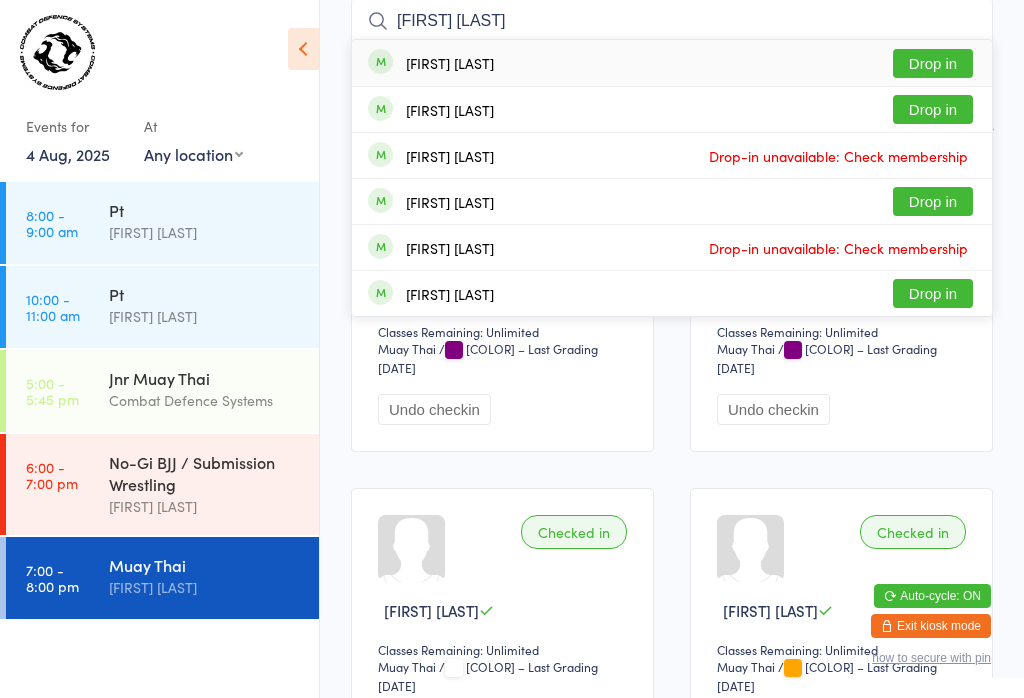 type on "[FIRST] [LAST]" 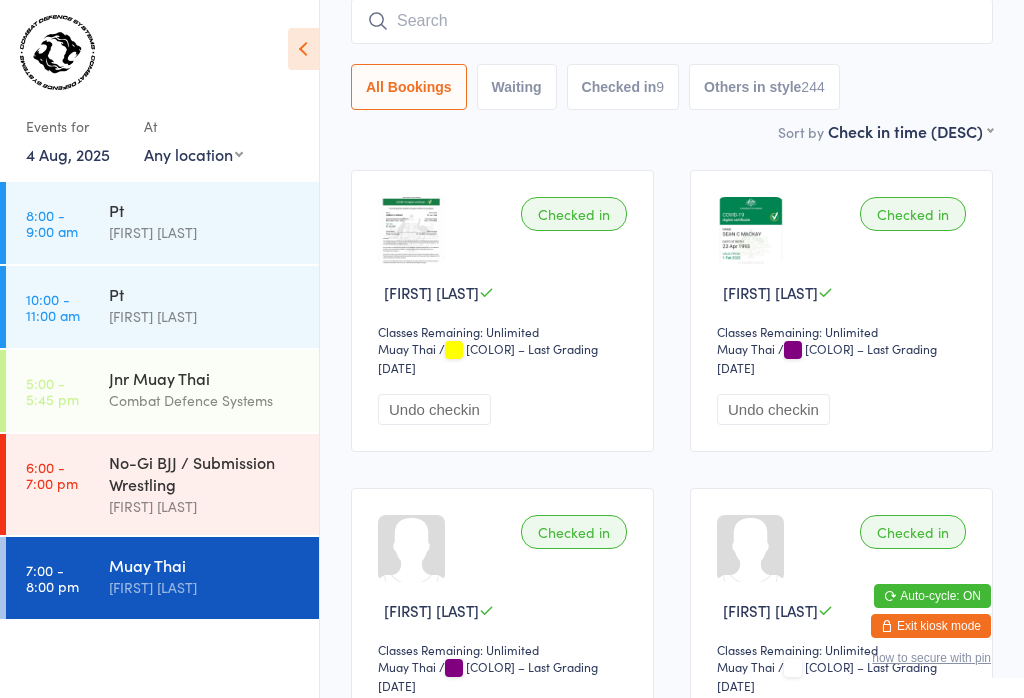 click at bounding box center [672, 21] 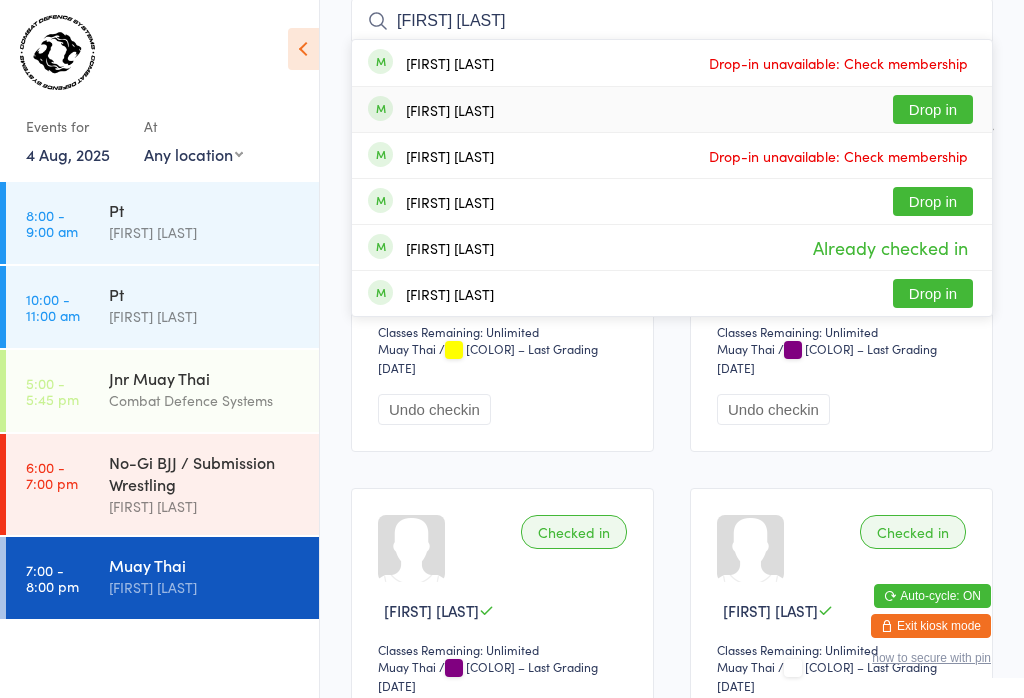 type on "[FIRST] [LAST]" 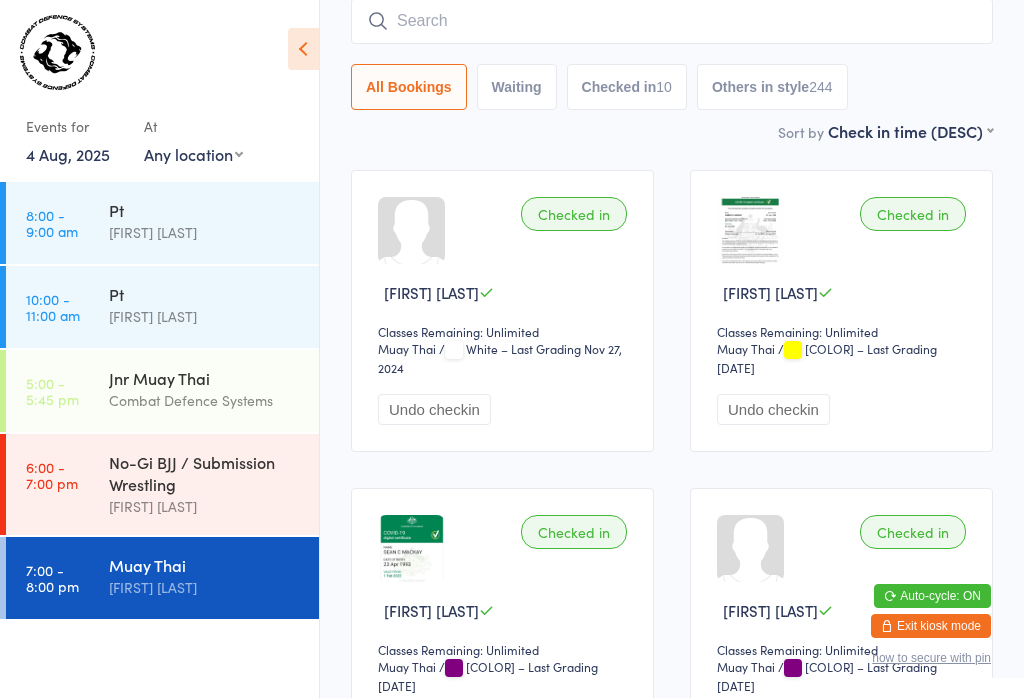 click at bounding box center [672, 21] 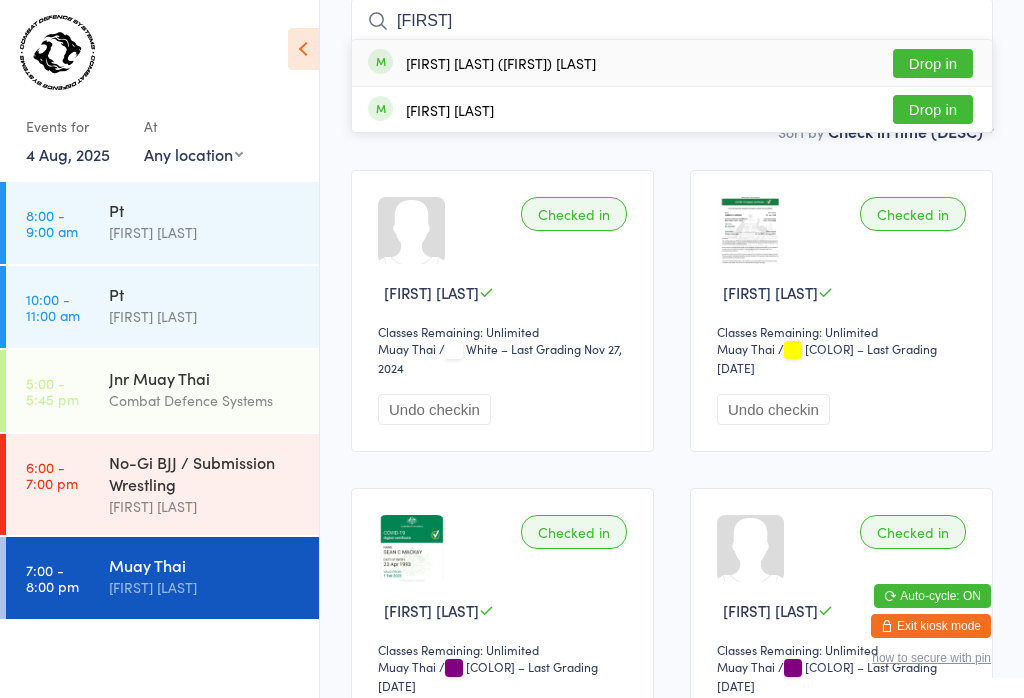 type on "[FIRST]" 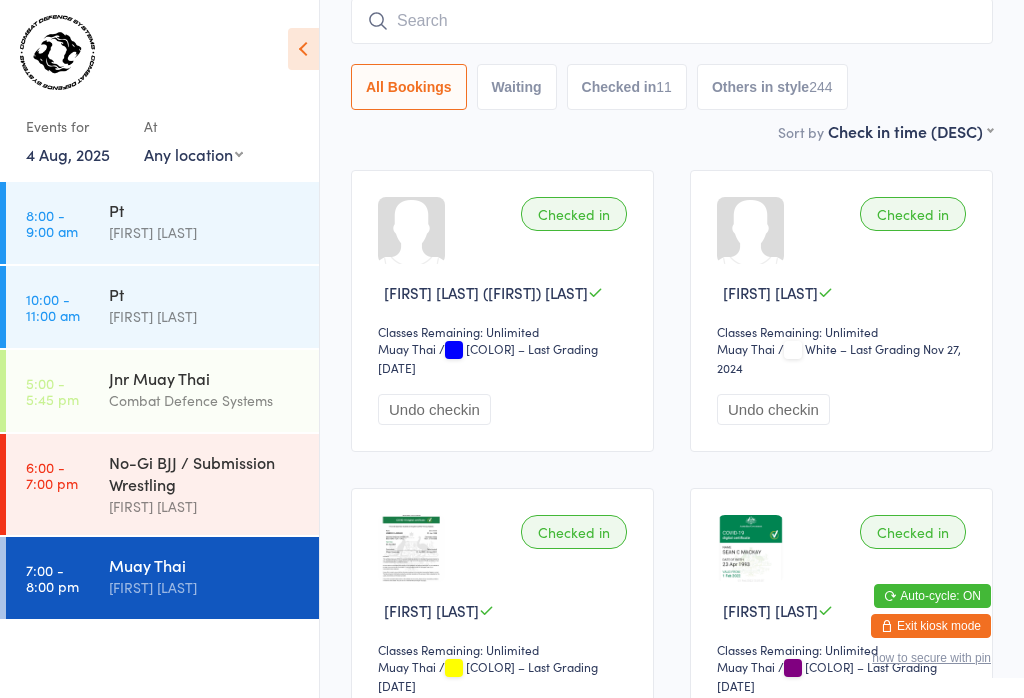 click at bounding box center [672, 21] 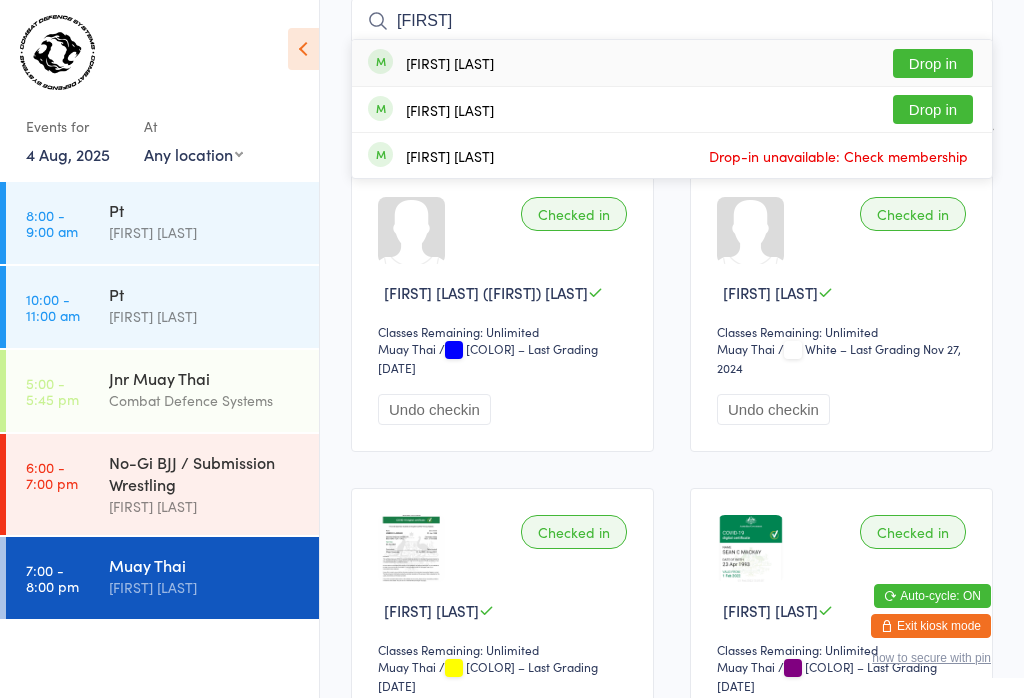 type on "[FIRST]" 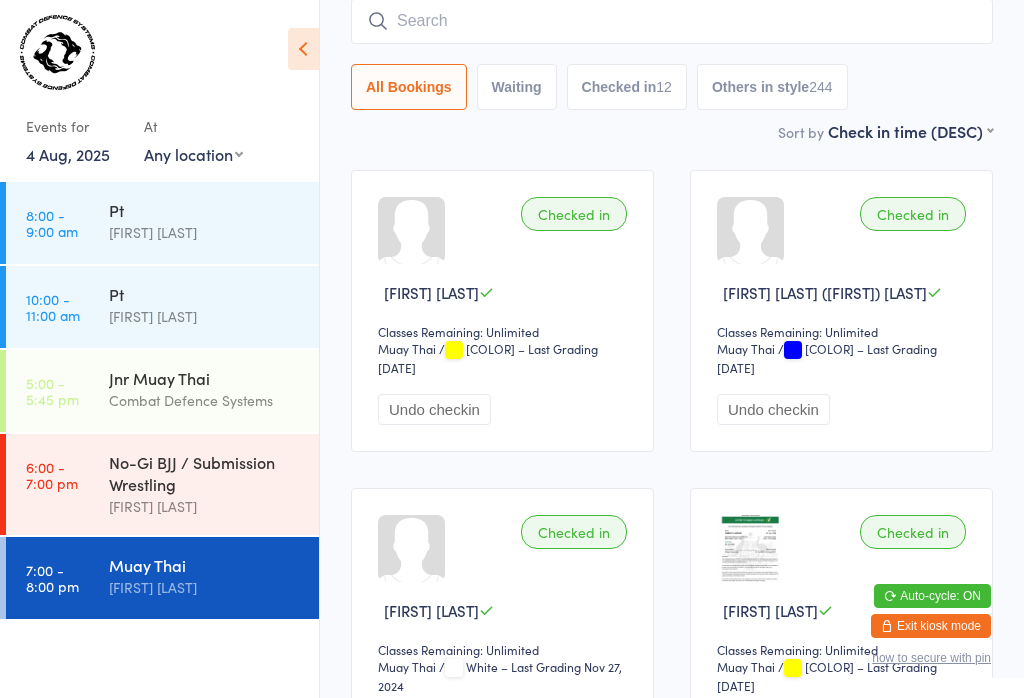 click at bounding box center (672, 21) 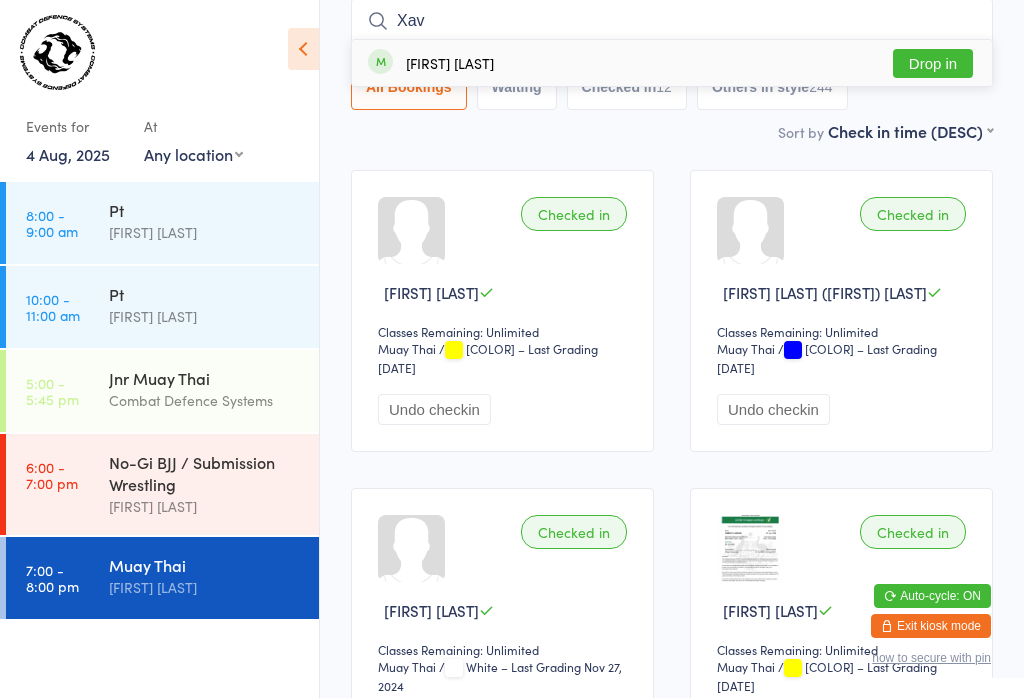 type on "Xav" 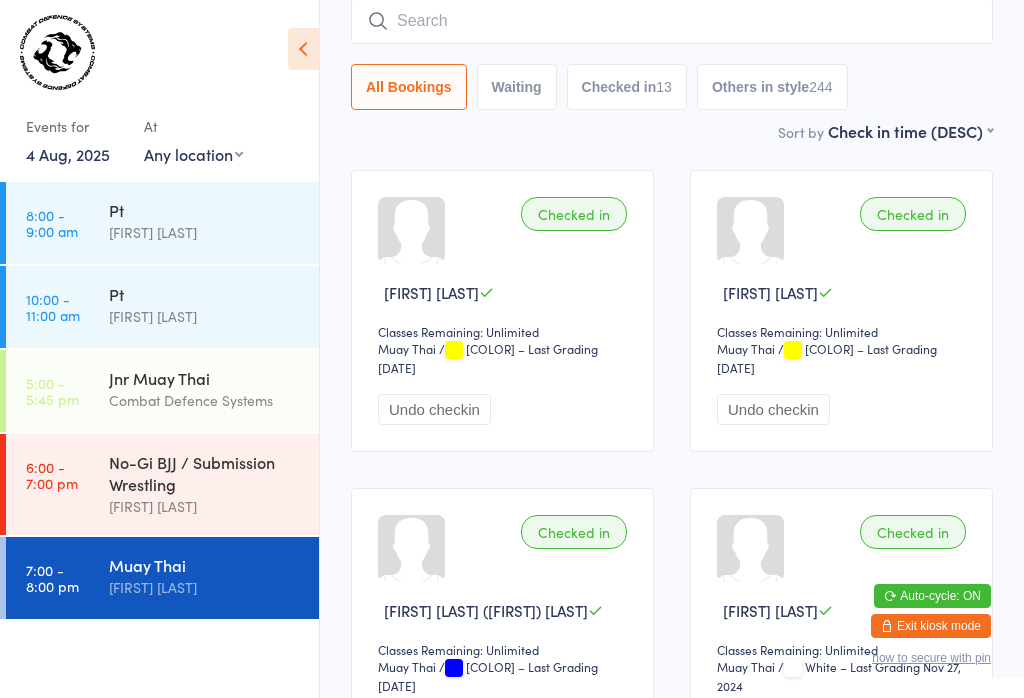click at bounding box center (672, 21) 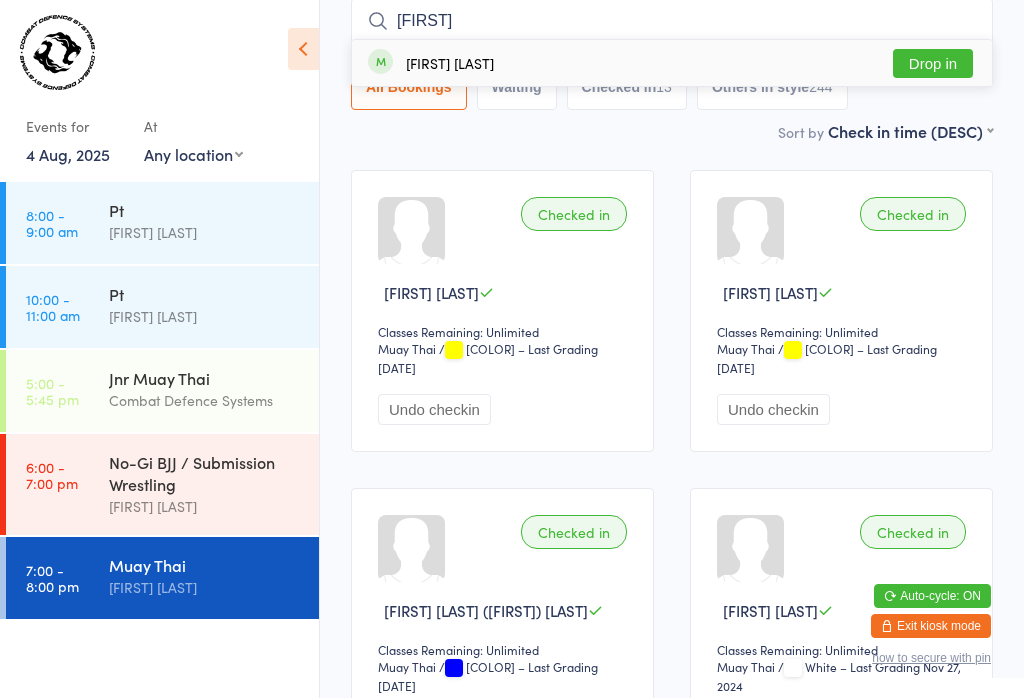 type on "[FIRST]" 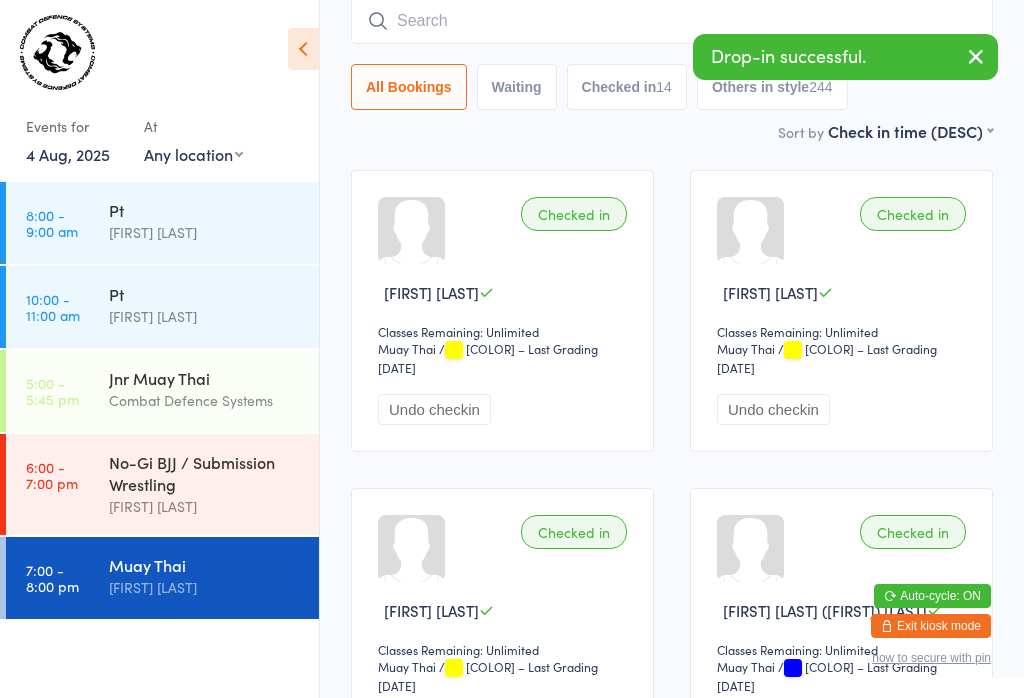 click at bounding box center (672, 21) 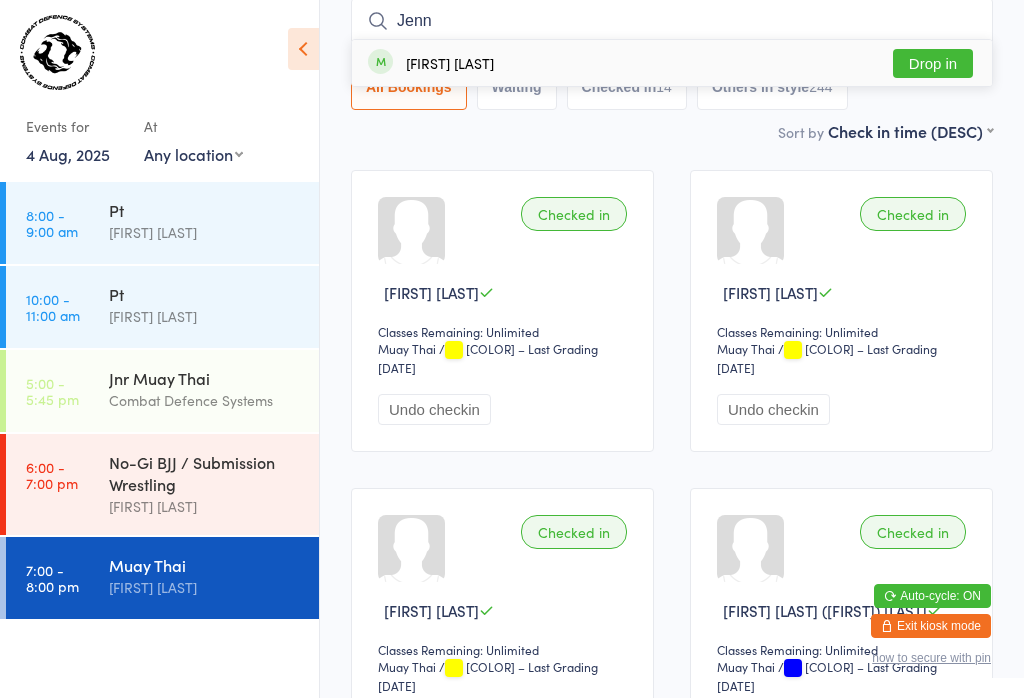 type on "Jenn" 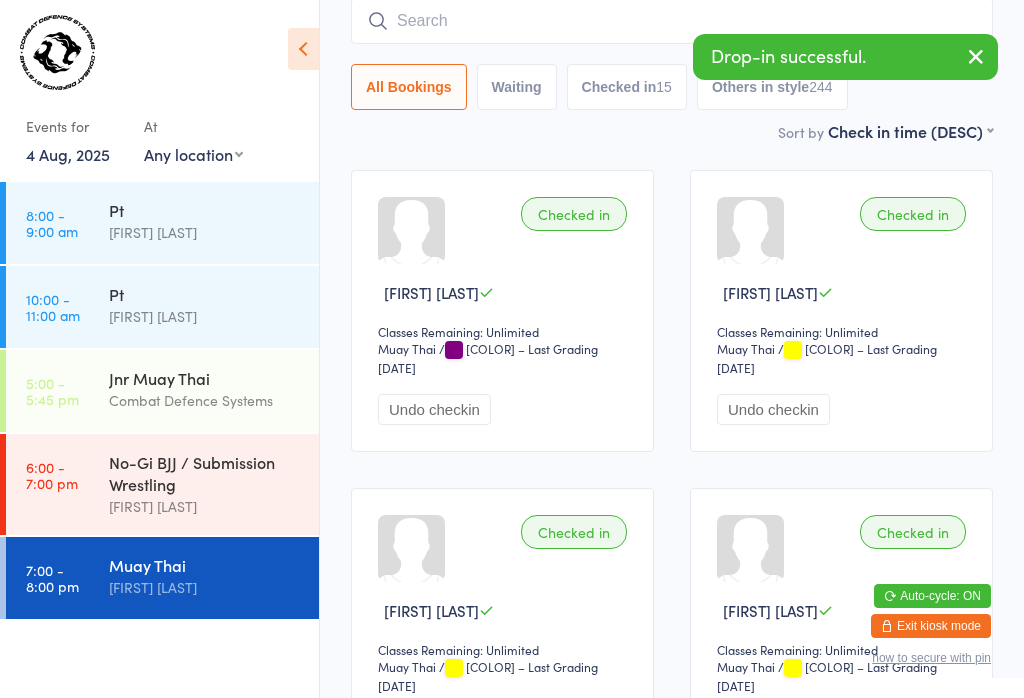 click on "Jnr Muay Thai" at bounding box center (205, 378) 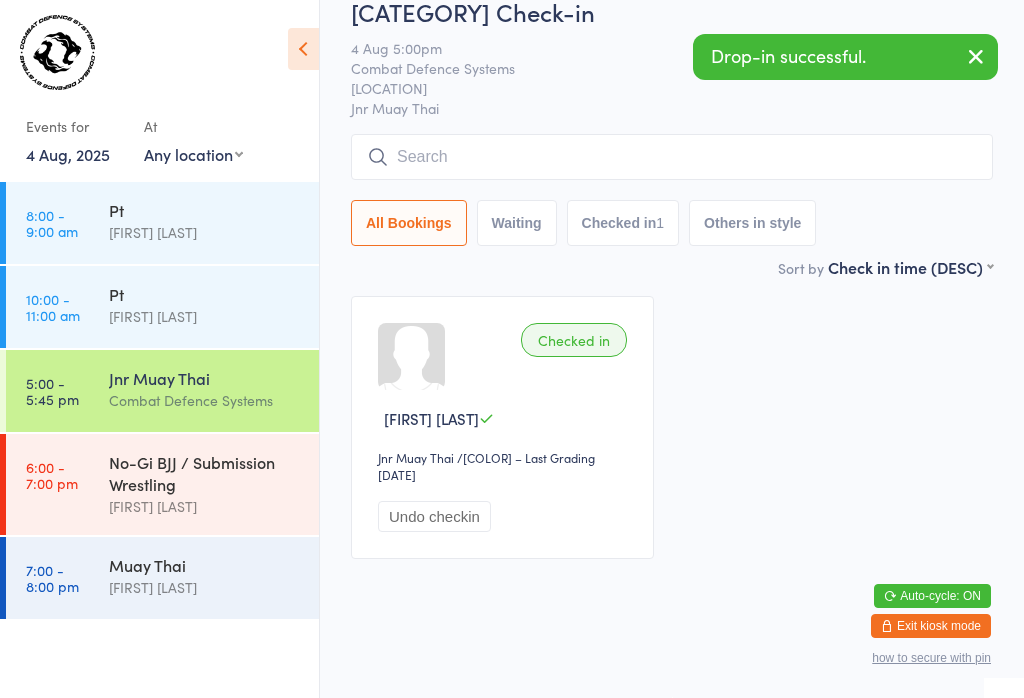 scroll, scrollTop: 0, scrollLeft: 0, axis: both 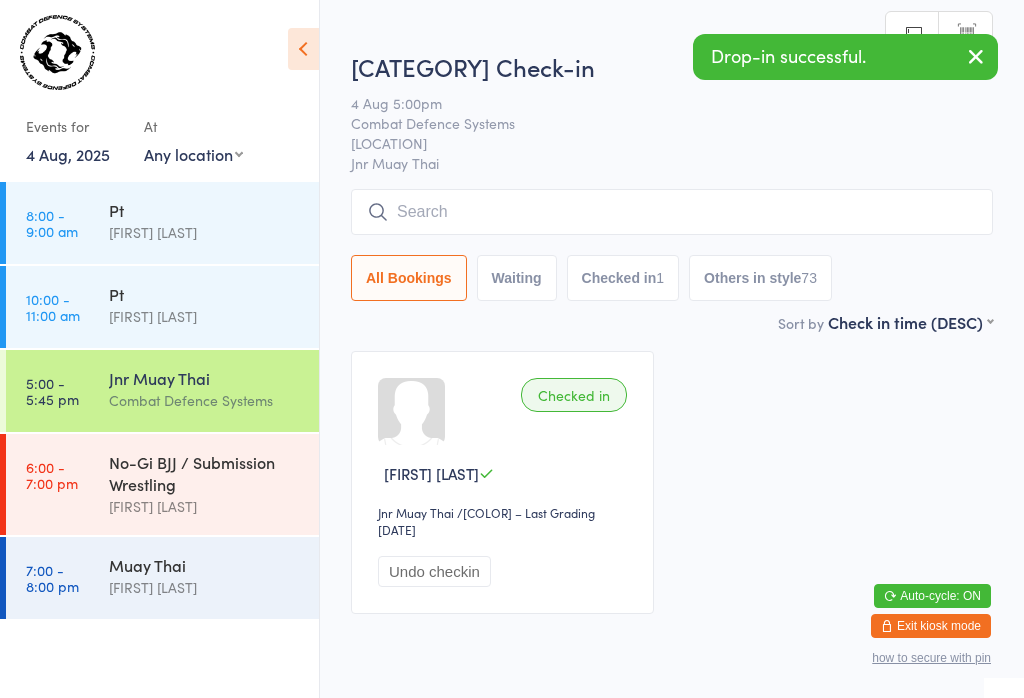 click on "No-Gi BJJ / Submission Wrestling" at bounding box center [205, 473] 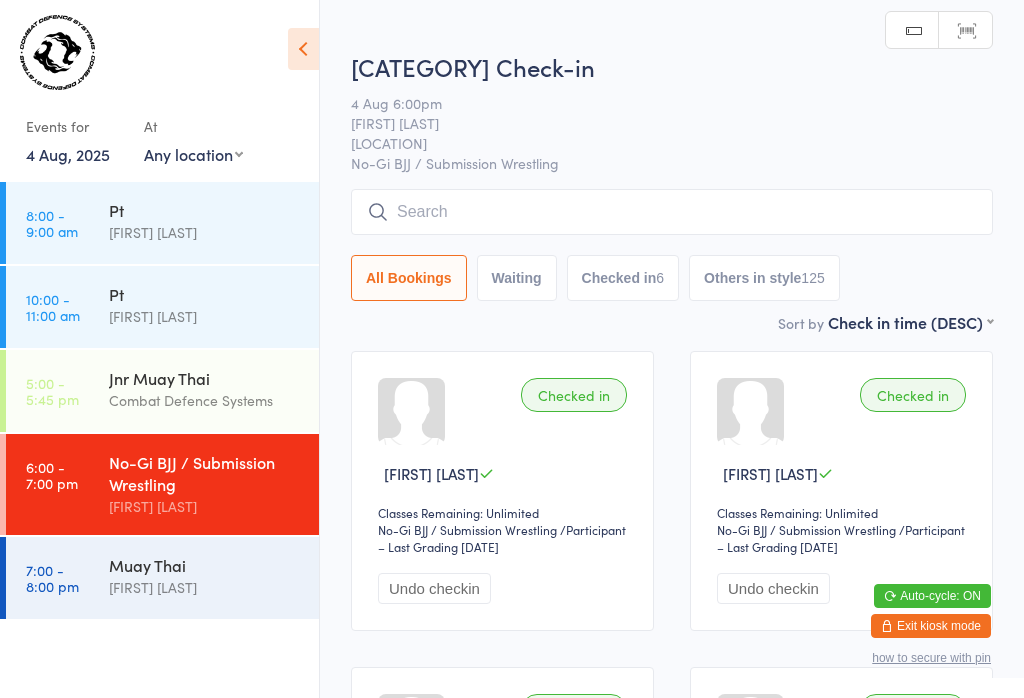 click on "Muay Thai" at bounding box center [205, 565] 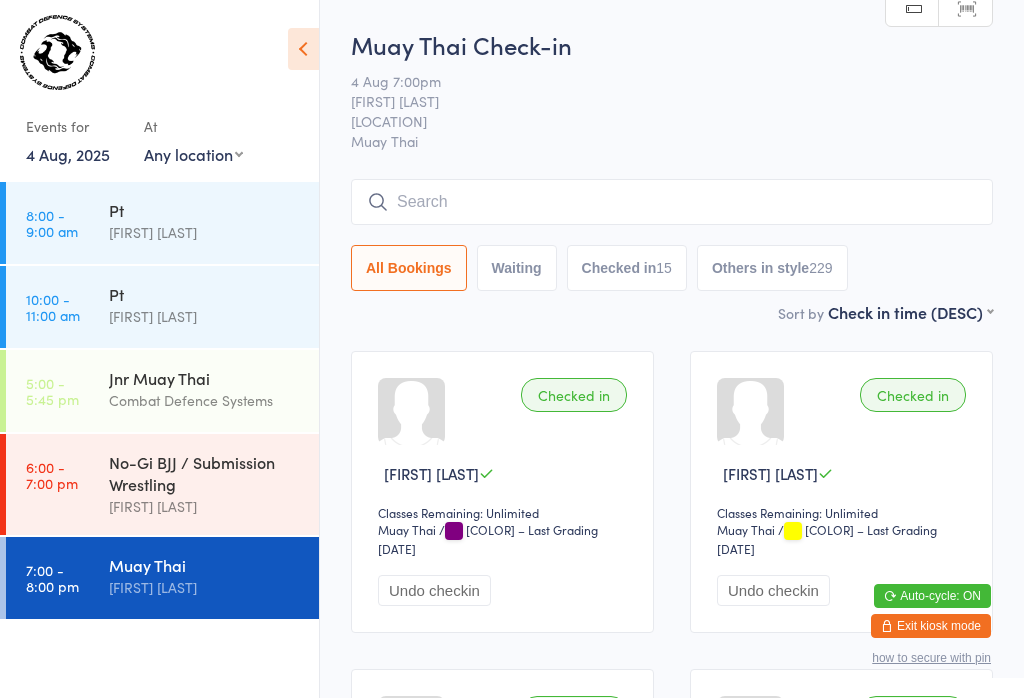 click at bounding box center [672, 202] 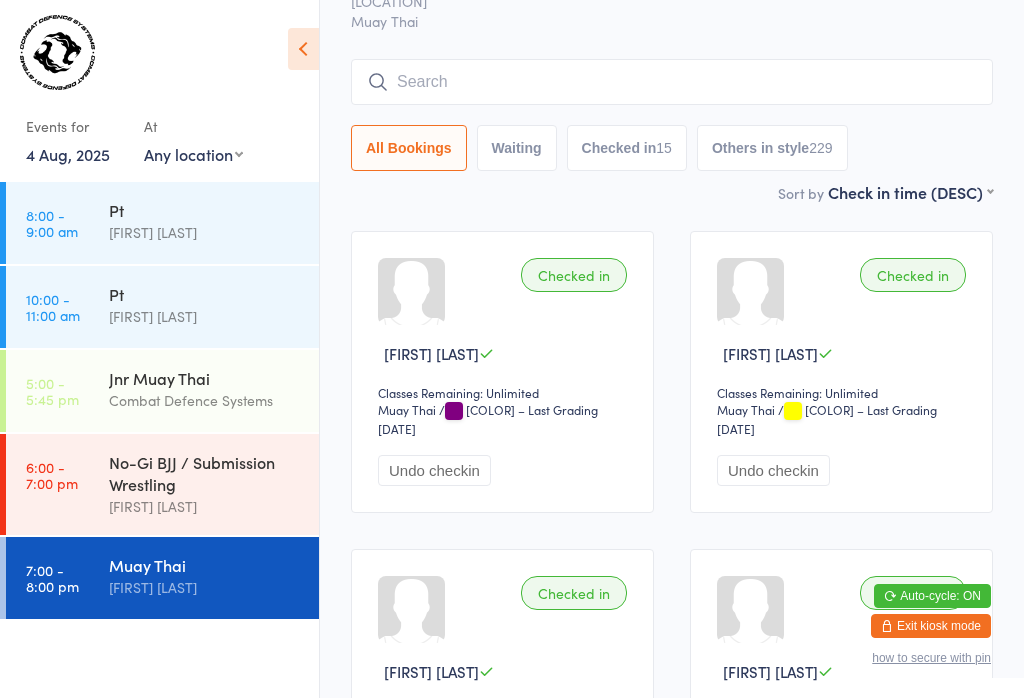 scroll, scrollTop: 181, scrollLeft: 0, axis: vertical 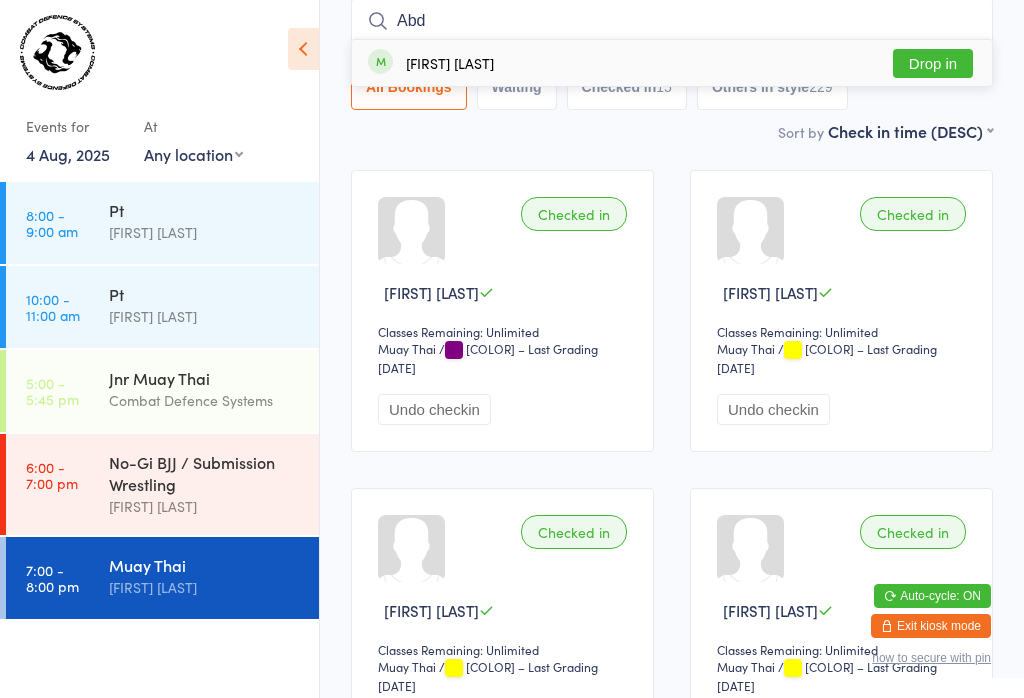 type on "Abd" 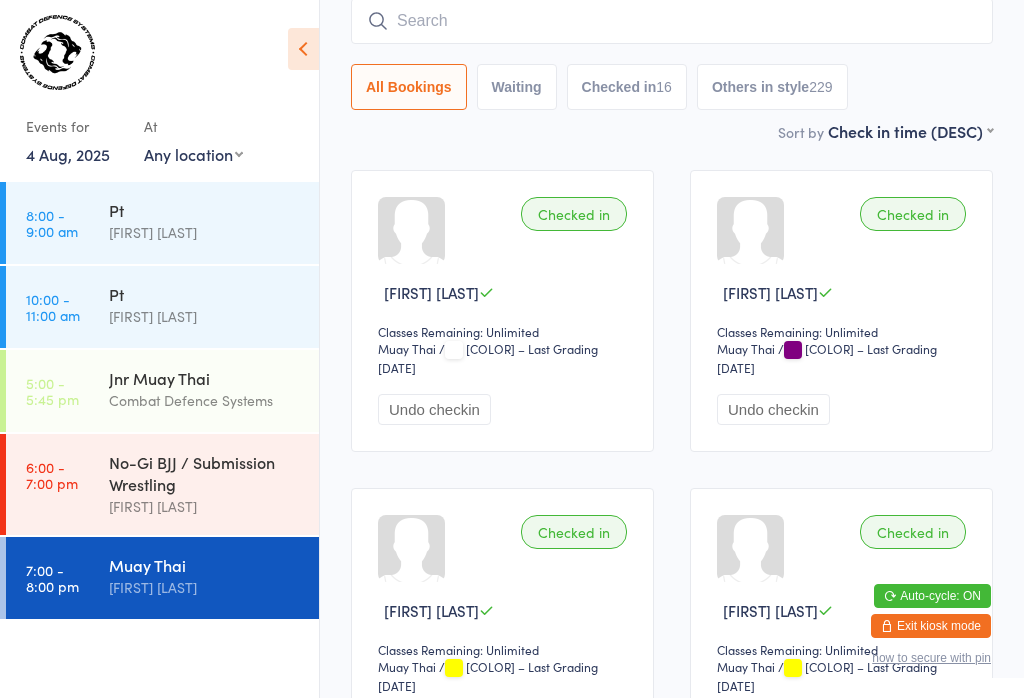 click at bounding box center [672, 21] 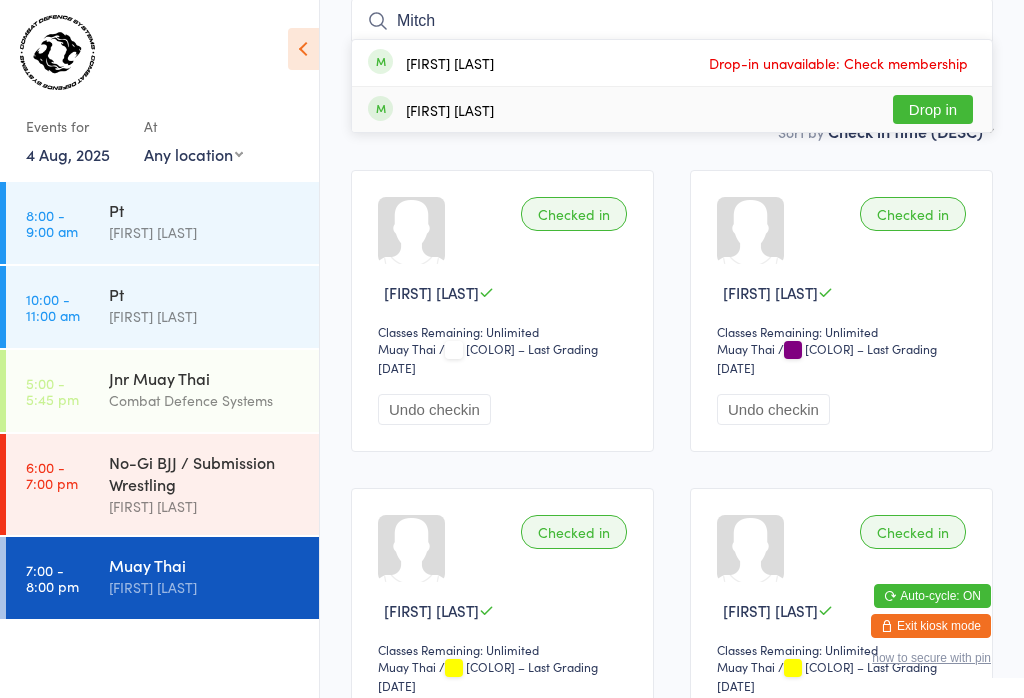 type on "Mitch" 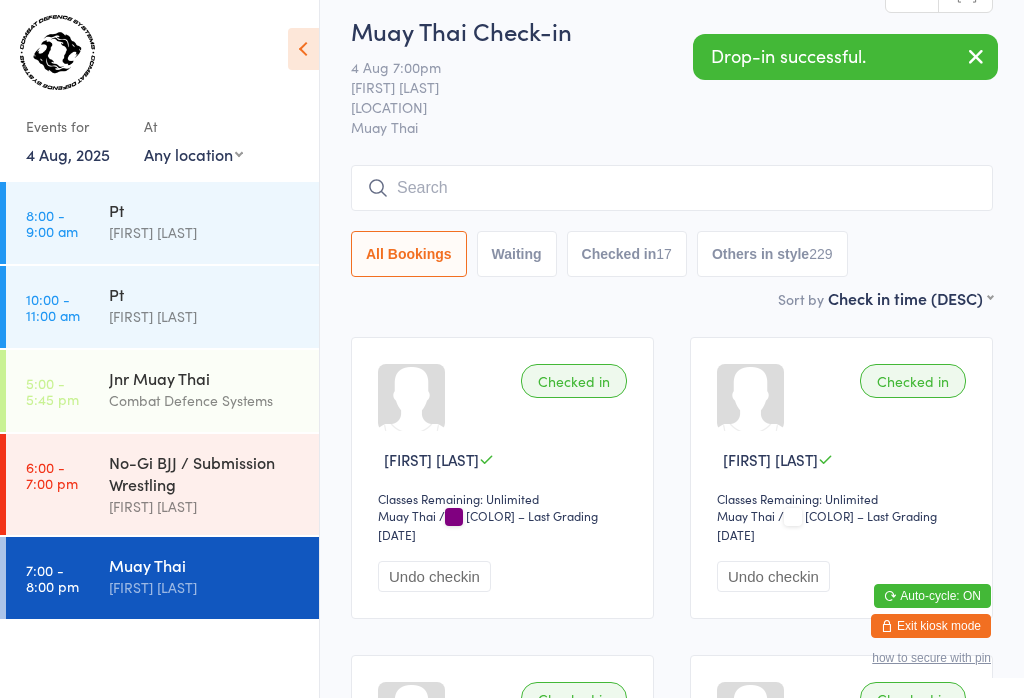 scroll, scrollTop: 16, scrollLeft: 0, axis: vertical 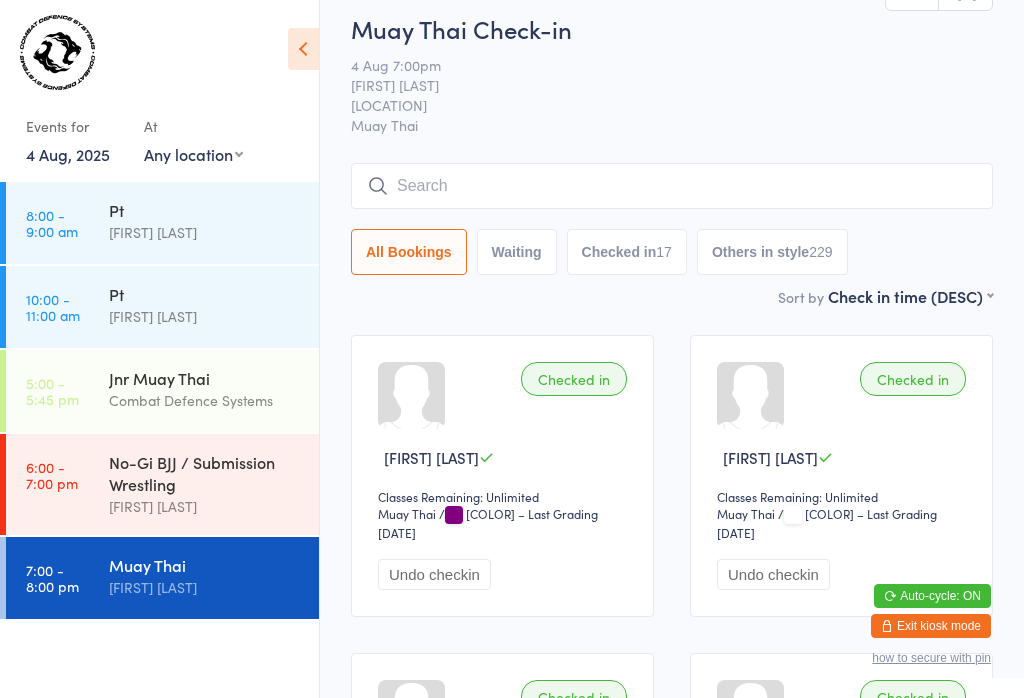 click at bounding box center (672, 186) 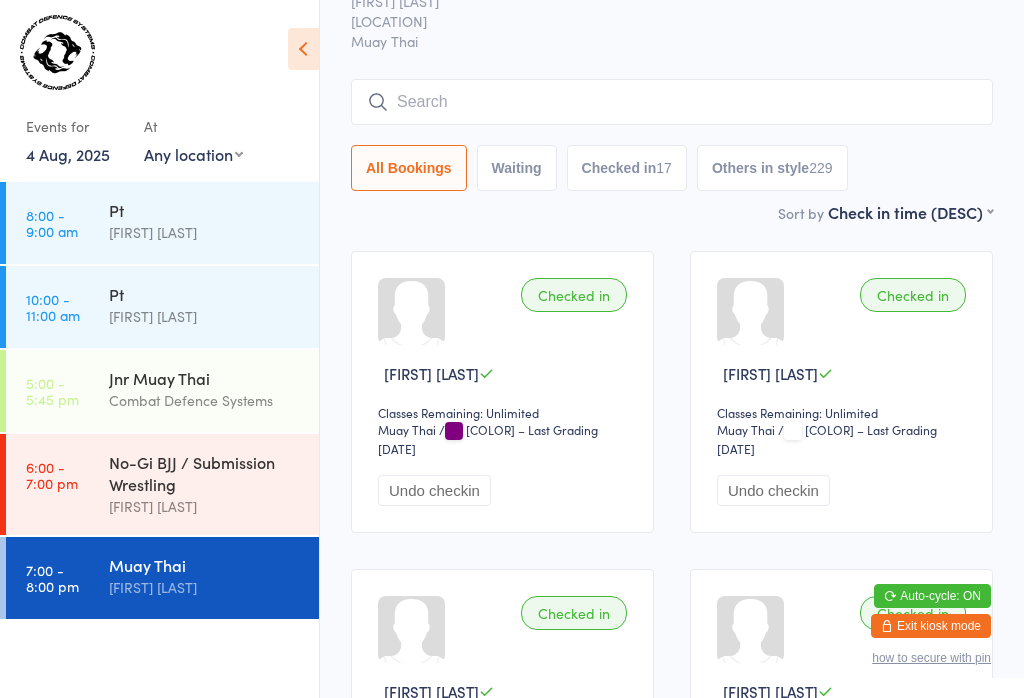 scroll, scrollTop: 181, scrollLeft: 0, axis: vertical 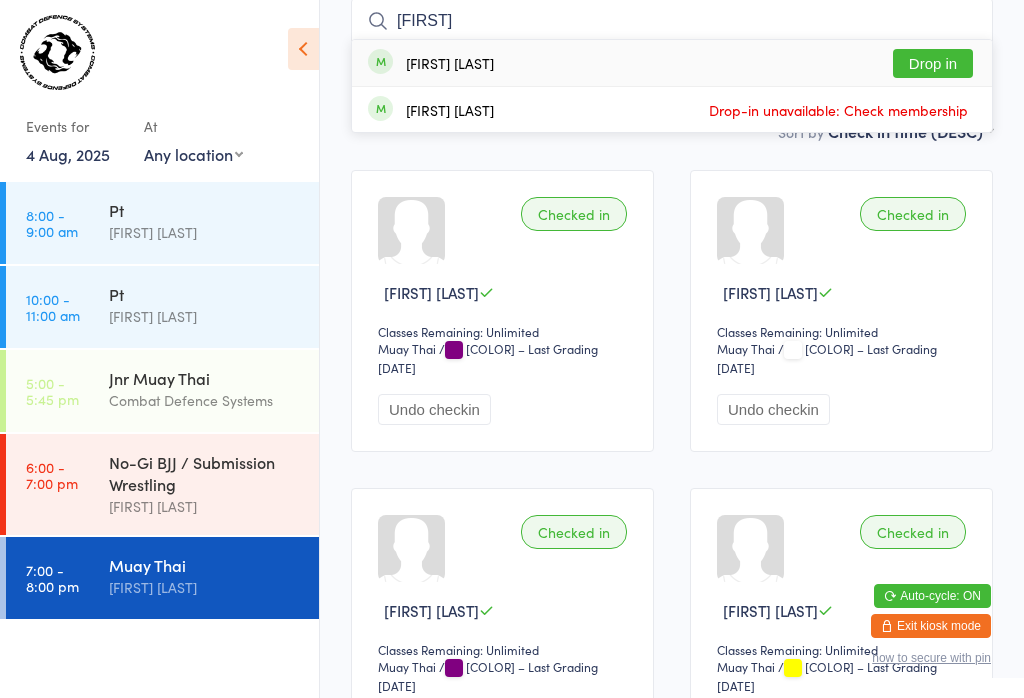 type on "[FIRST]" 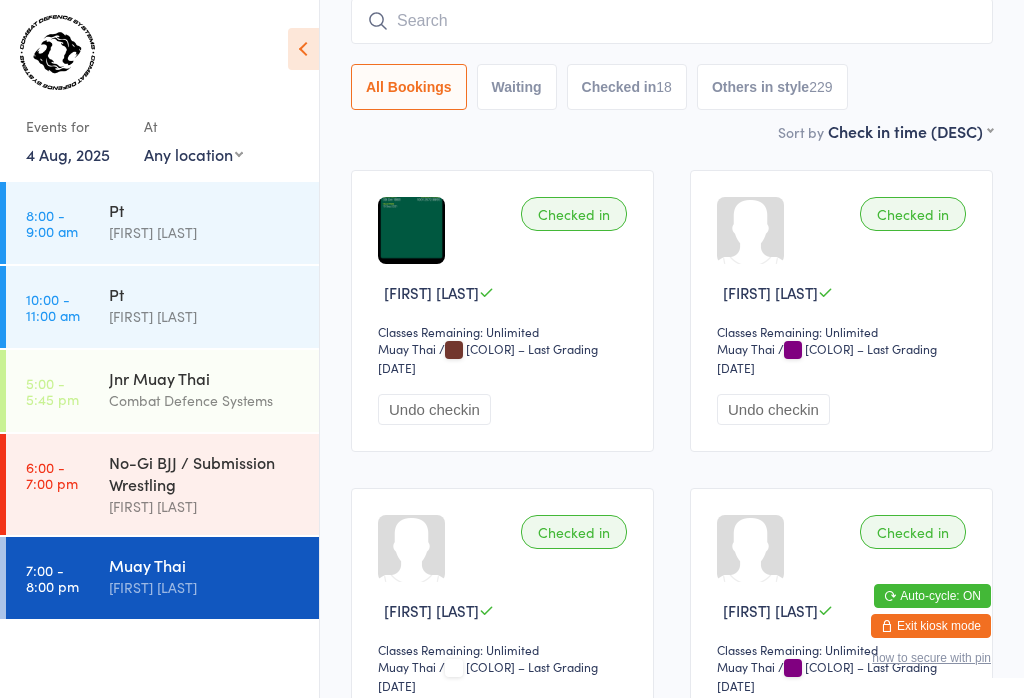 click at bounding box center (672, 21) 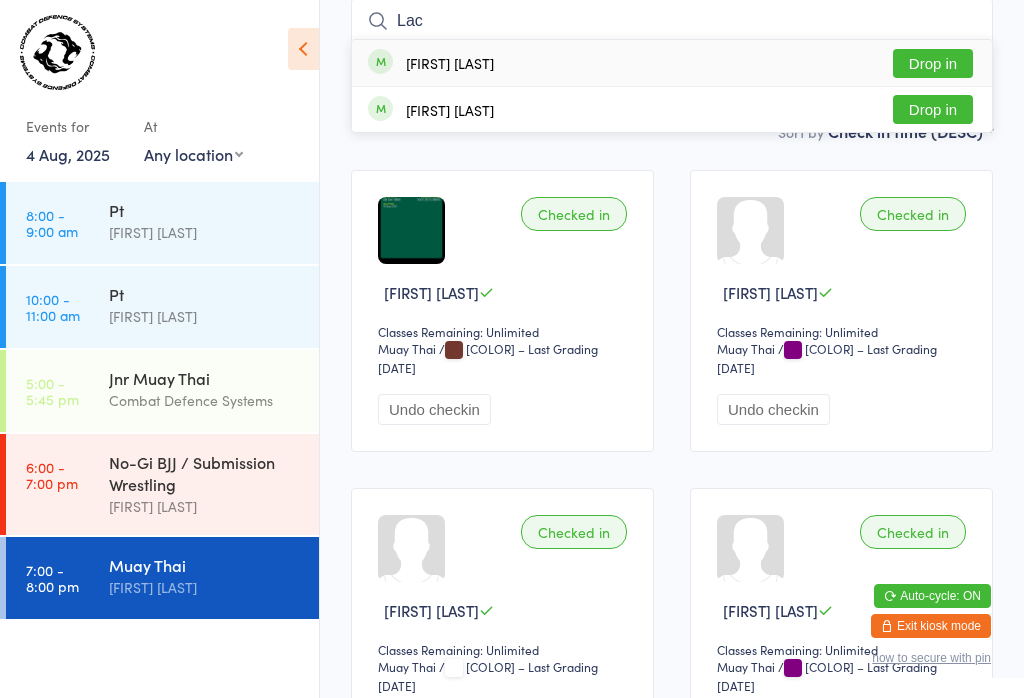 type on "Lac" 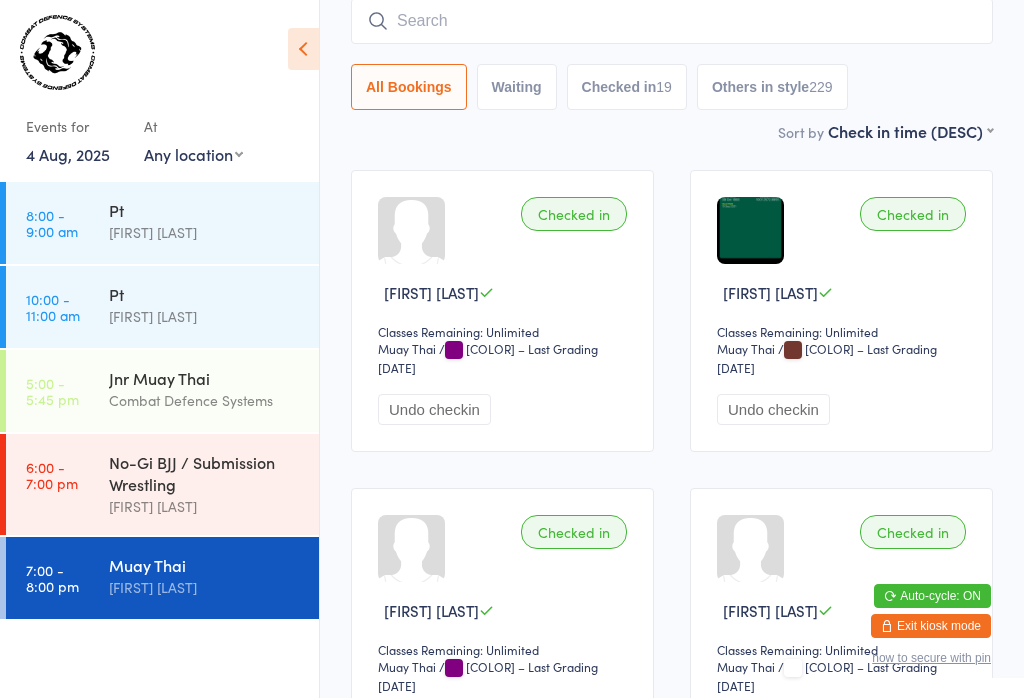 click at bounding box center (672, 21) 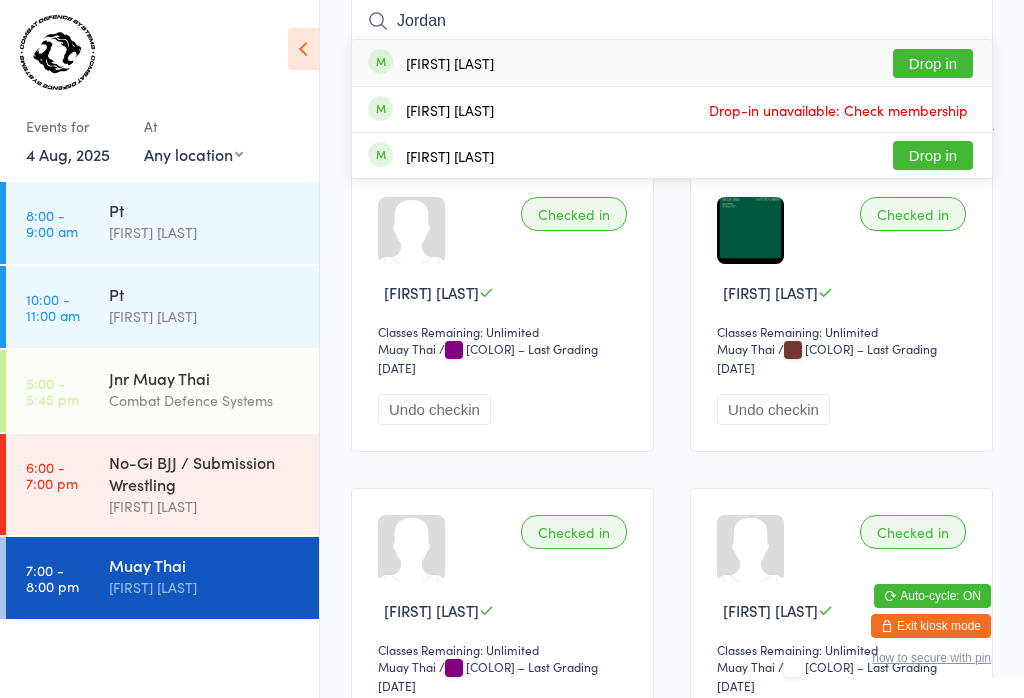 type on "Jordan" 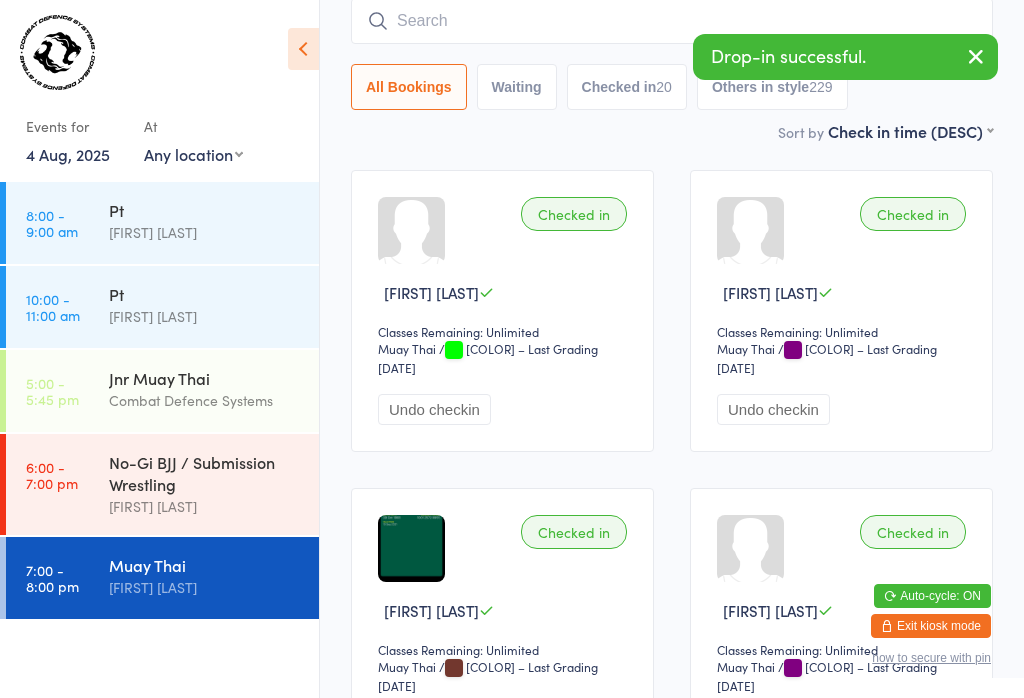 click at bounding box center [672, 21] 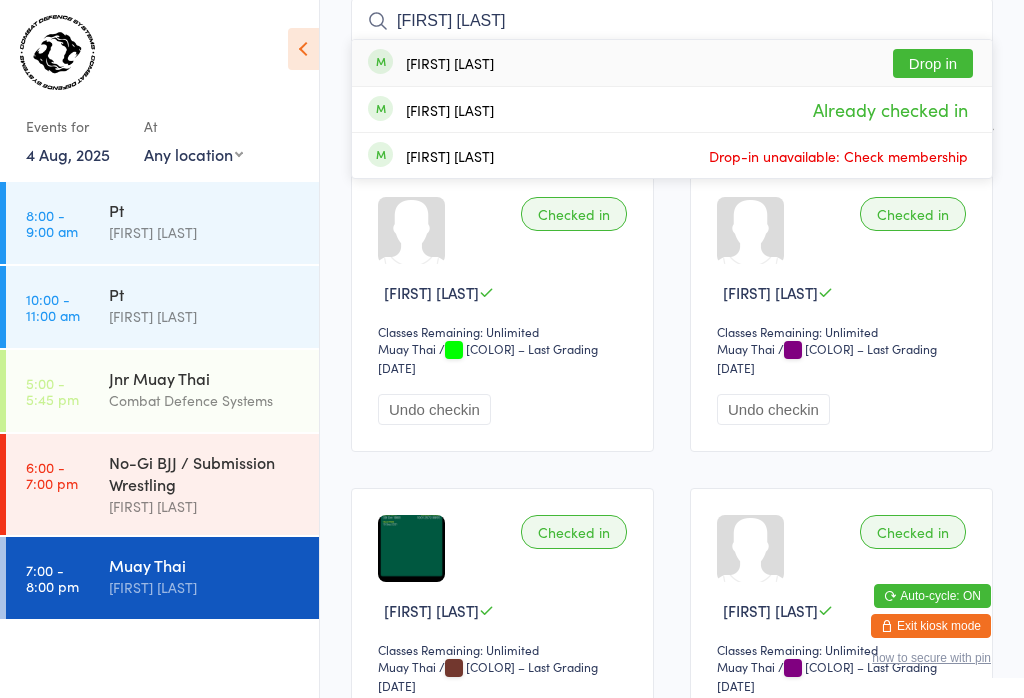 type on "[FIRST] [LAST]" 